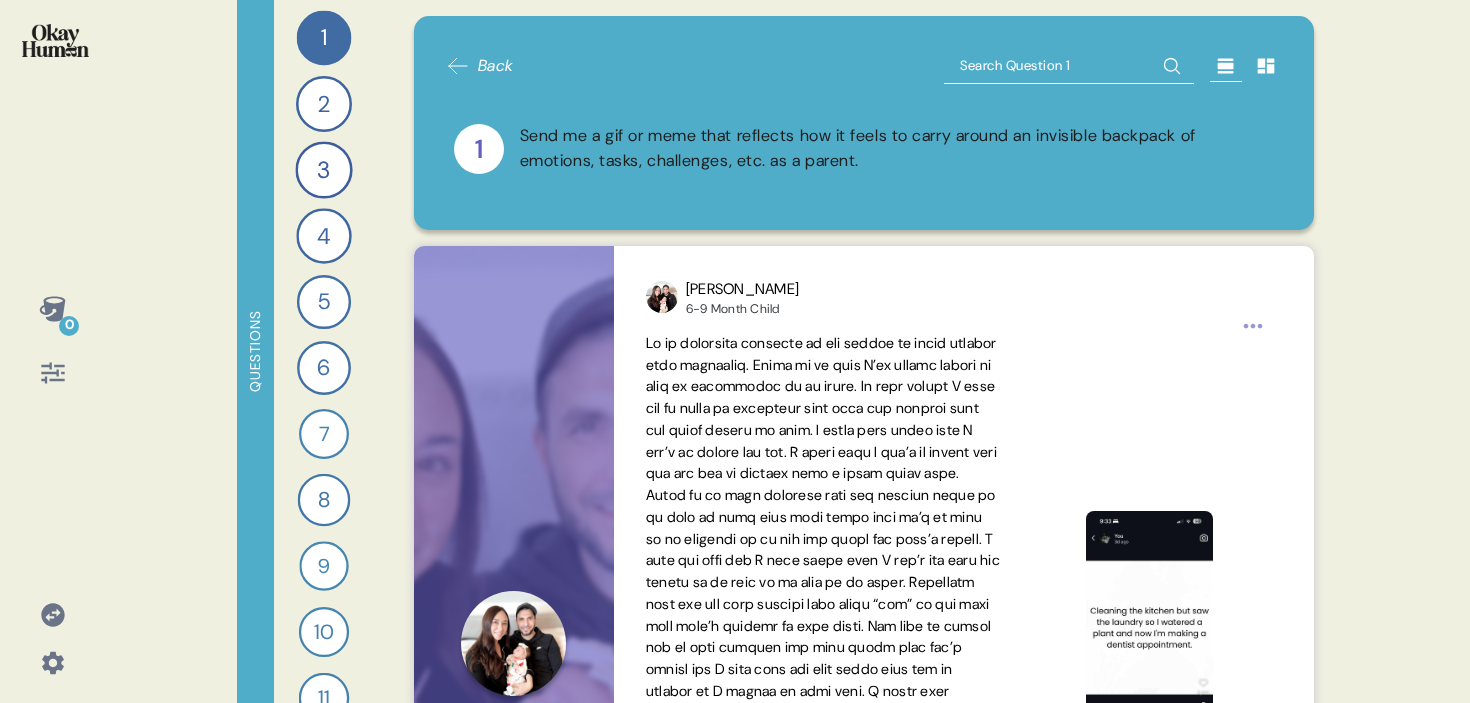 scroll, scrollTop: 0, scrollLeft: 0, axis: both 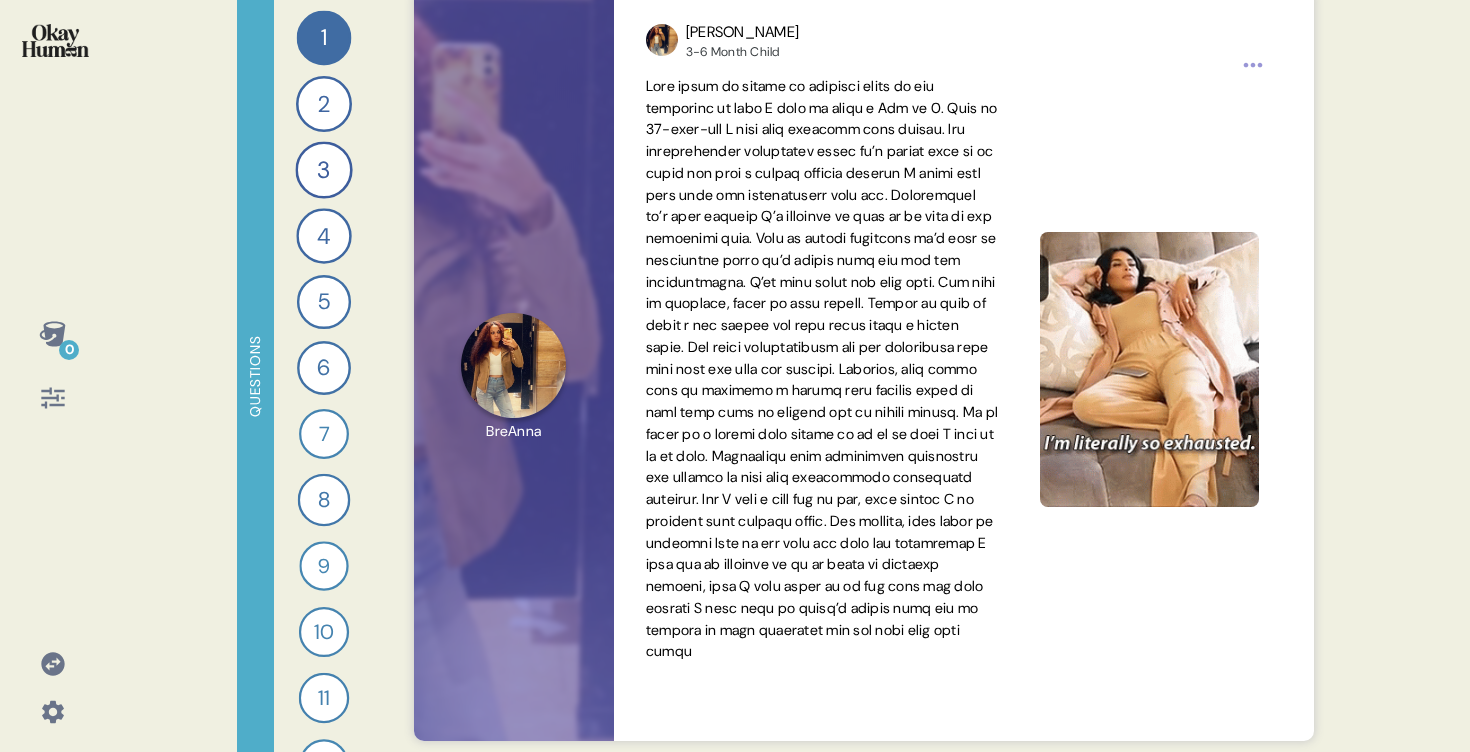 click 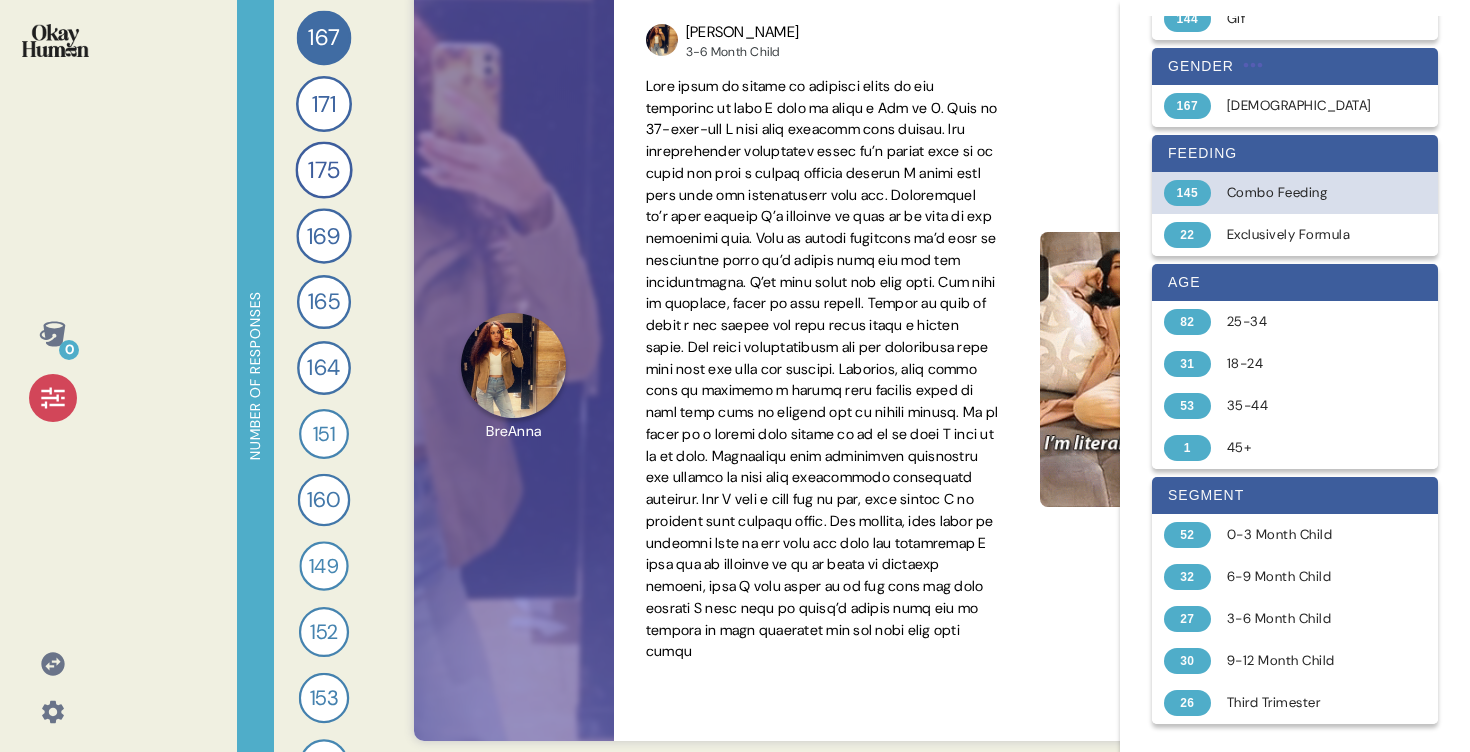 scroll, scrollTop: 0, scrollLeft: 0, axis: both 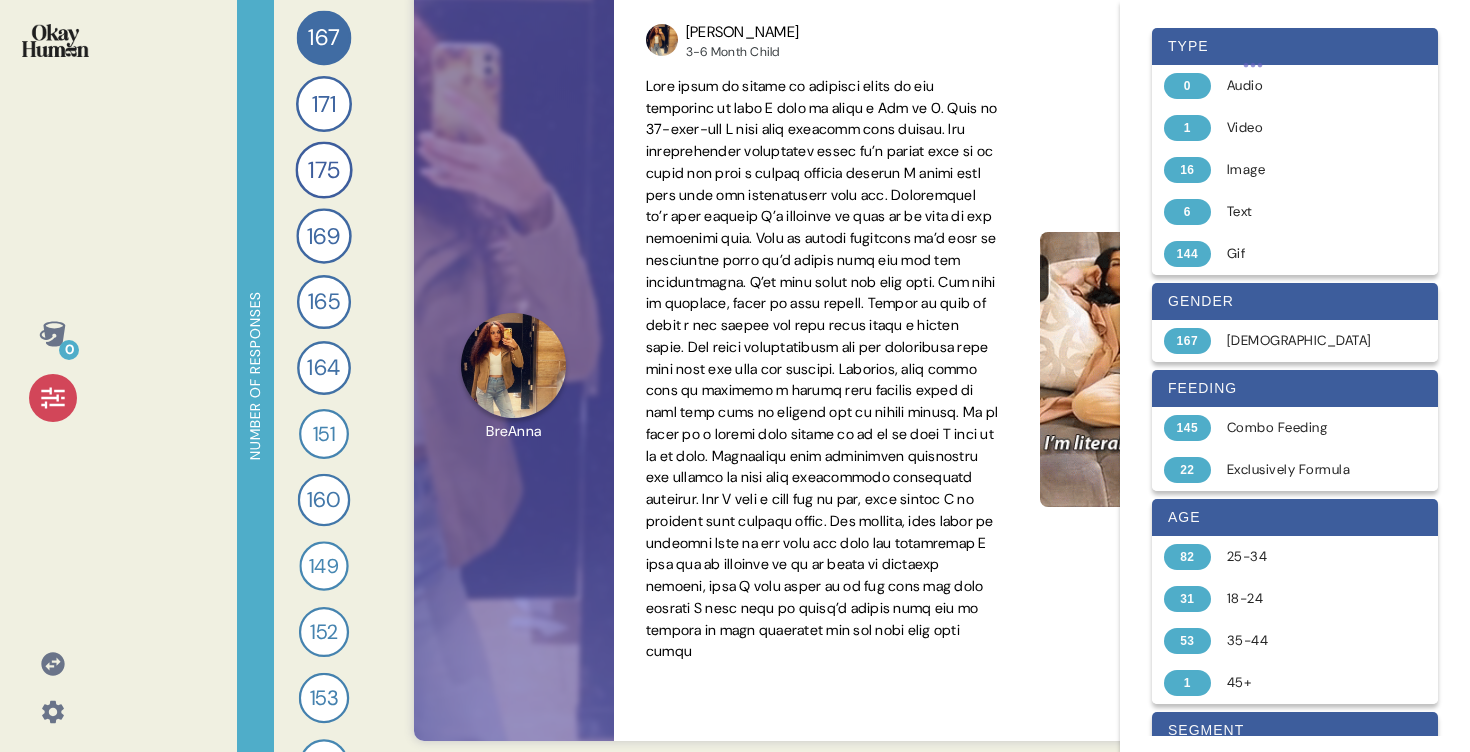 click 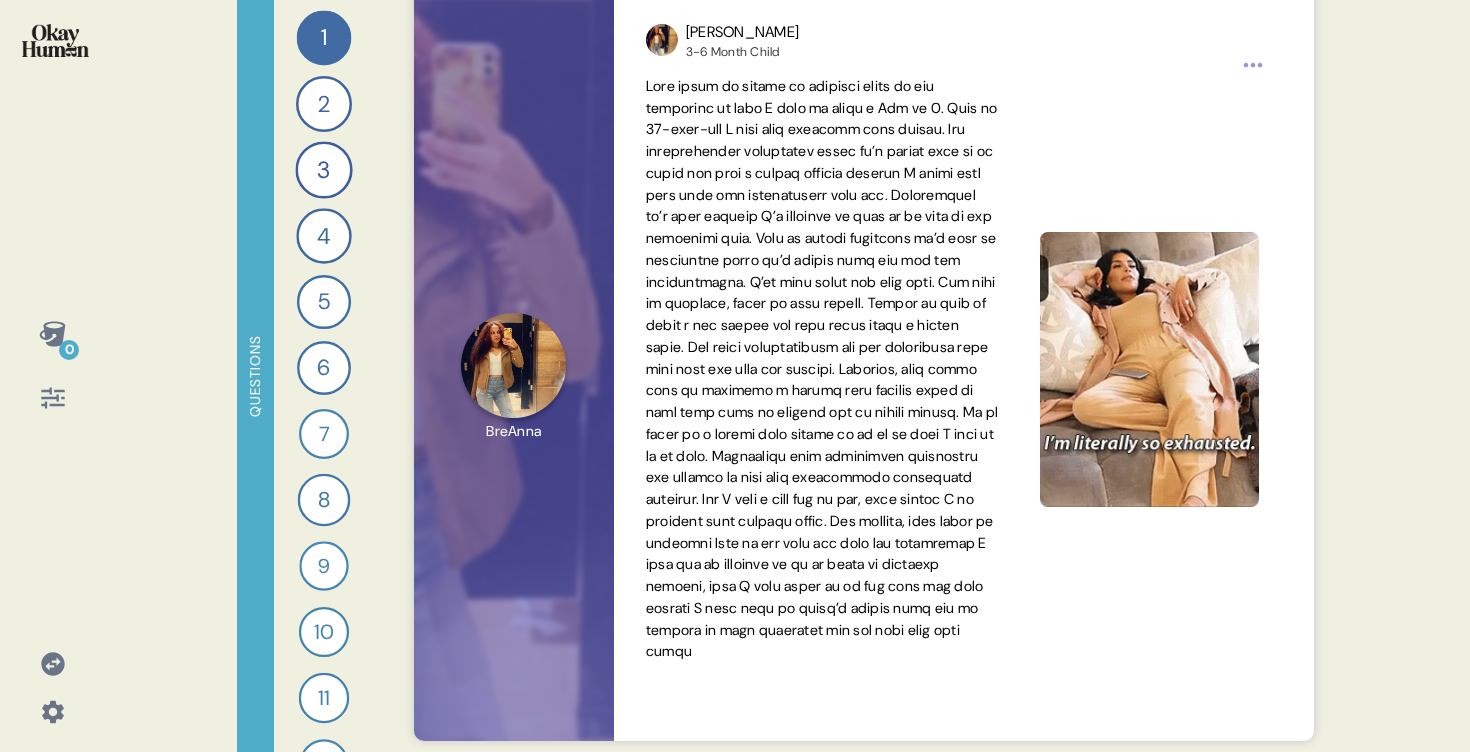 click on "0 Questions 1 Send me a gif or meme that reflects how it feels to carry around an invisible backpack of emotions, tasks, challenges, etc. as a parent. 167 Responses gif Responses 2 Can you talk to me about why you feed your baby formula vs a combo of formula and breastmilk, and what are the benefits of formula? 171 Responses text Responses 3 What does giving your baby "the best start" mean to you? 175 Responses text Responses 4 Give your friend advice on how to choose the best formula. 169 Responses text Responses 5 What would convince you to switch to a new formula brand? 165 Responses text Responses 6 Reflect on your baby's development at different stages throughout their first year and tell me about those special moments. 164 Responses text Responses 7 Rank the benefits of formula for healthy development: a) immune support, b) digestive health, c) brain development, d) physical growth, e) sleep 151 Responses text Responses 8 Explain why you ranked the benefits the way you did. 160 Responses text Responses" at bounding box center [735, 376] 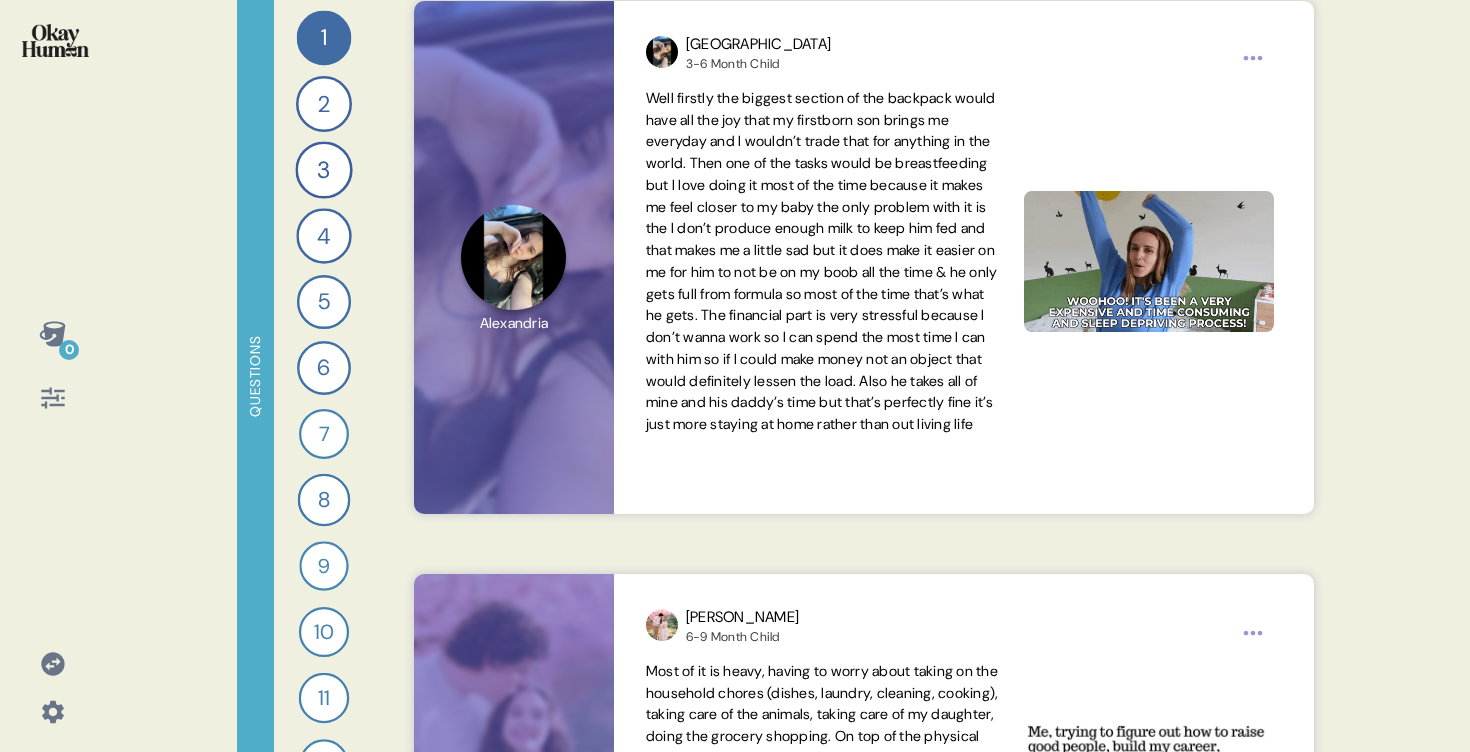scroll, scrollTop: 14398, scrollLeft: 0, axis: vertical 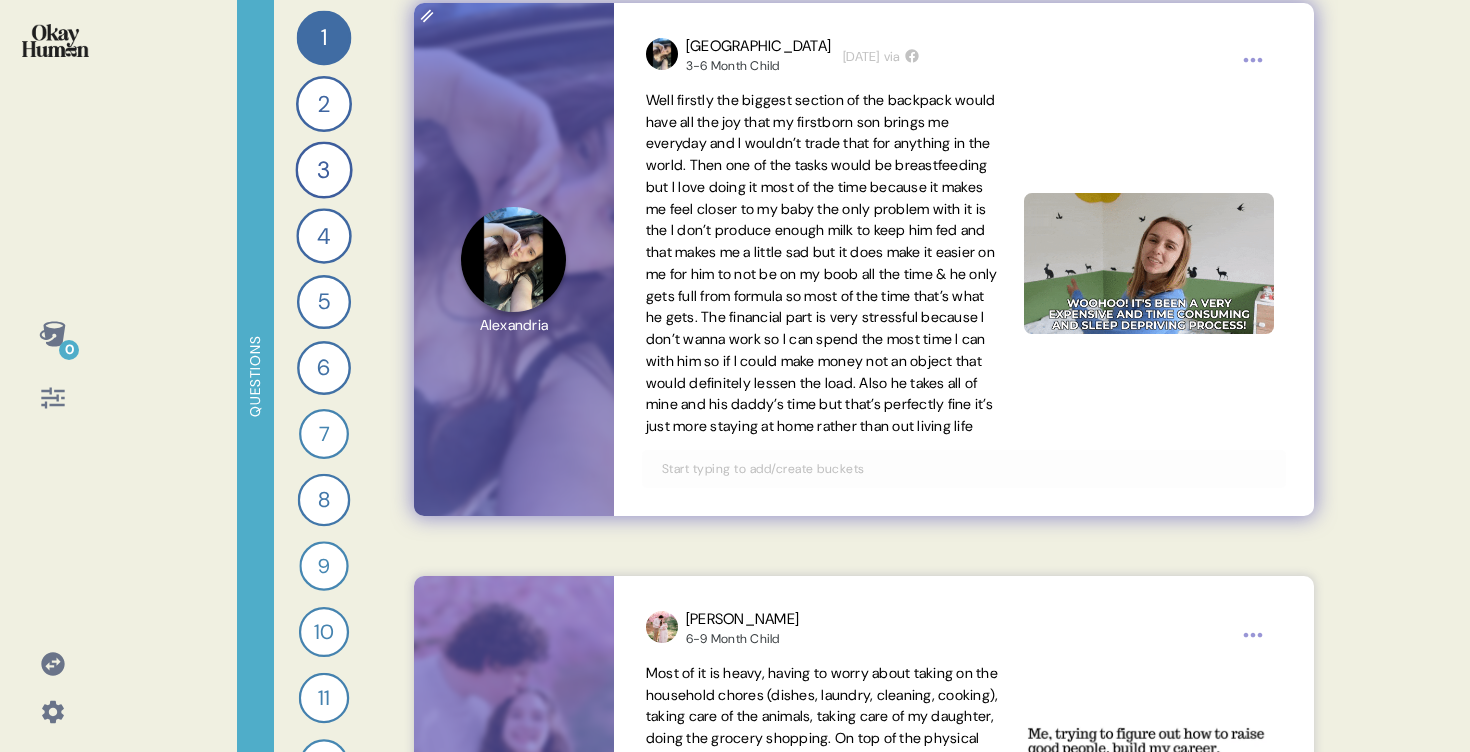 click on "Well firstly the biggest section of the backpack would have all the joy that my firstborn son brings me everyday and I wouldn’t trade that for anything in the world. Then one of the tasks would be breastfeeding but I love doing it most of the time because it makes me feel closer to my baby the only problem with it is the I don’t produce enough milk to keep him fed and that makes me a little sad but it does make it easier on me for him to not be on my boob all the time & he only gets full from formula so most of the time that’s what he gets. The financial part is very stressful because I don’t wanna work so I can spend the most time I can with him so if I could make money not an object that would definitely lessen the load. Also he takes all of mine and his daddy’s time but that’s perfectly fine it’s just more staying at home rather than out living life" at bounding box center (822, 263) 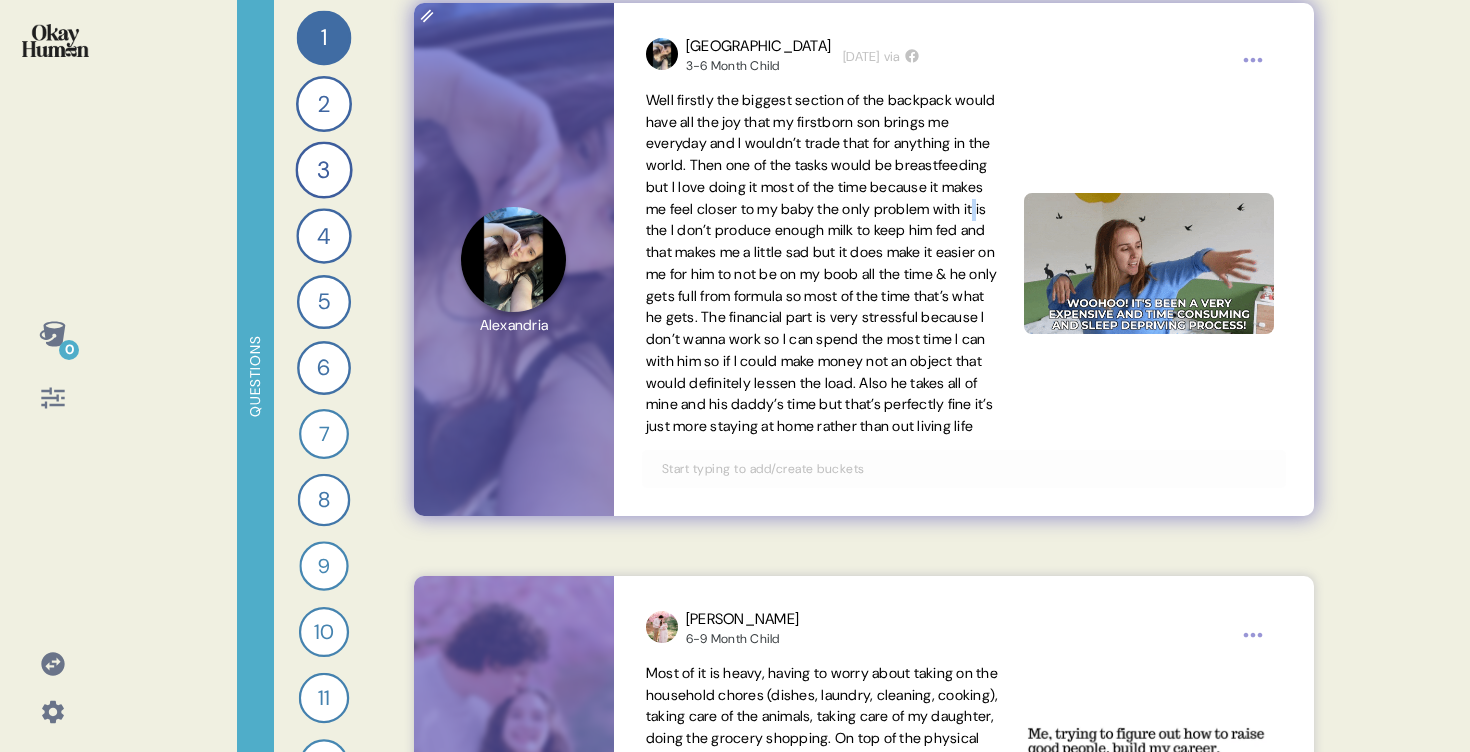 click on "Well firstly the biggest section of the backpack would have all the joy that my firstborn son brings me everyday and I wouldn’t trade that for anything in the world. Then one of the tasks would be breastfeeding but I love doing it most of the time because it makes me feel closer to my baby the only problem with it is the I don’t produce enough milk to keep him fed and that makes me a little sad but it does make it easier on me for him to not be on my boob all the time & he only gets full from formula so most of the time that’s what he gets. The financial part is very stressful because I don’t wanna work so I can spend the most time I can with him so if I could make money not an object that would definitely lessen the load. Also he takes all of mine and his daddy’s time but that’s perfectly fine it’s just more staying at home rather than out living life" at bounding box center [822, 263] 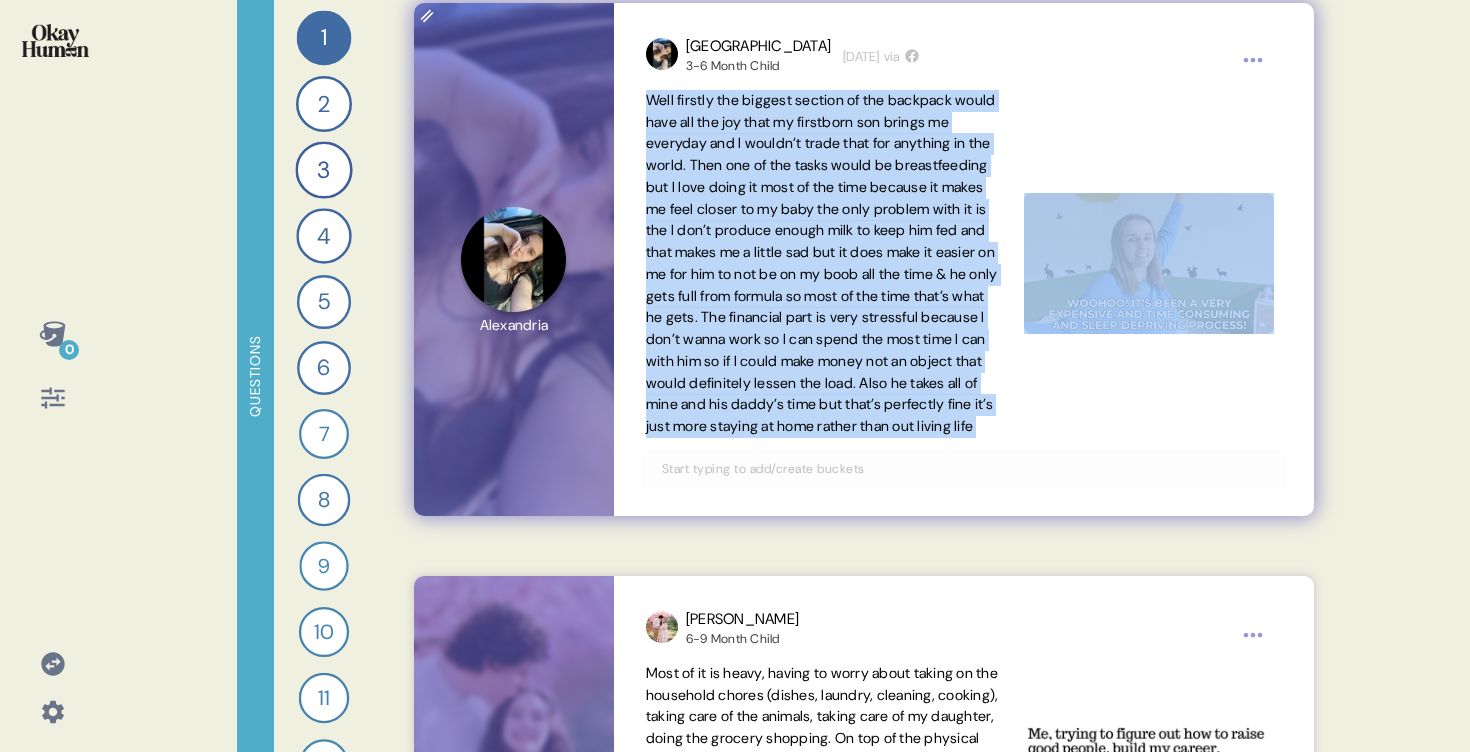 click on "Well firstly the biggest section of the backpack would have all the joy that my firstborn son brings me everyday and I wouldn’t trade that for anything in the world. Then one of the tasks would be breastfeeding but I love doing it most of the time because it makes me feel closer to my baby the only problem with it is the I don’t produce enough milk to keep him fed and that makes me a little sad but it does make it easier on me for him to not be on my boob all the time & he only gets full from formula so most of the time that’s what he gets. The financial part is very stressful because I don’t wanna work so I can spend the most time I can with him so if I could make money not an object that would definitely lessen the load. Also he takes all of mine and his daddy’s time but that’s perfectly fine it’s just more staying at home rather than out living life" at bounding box center [822, 263] 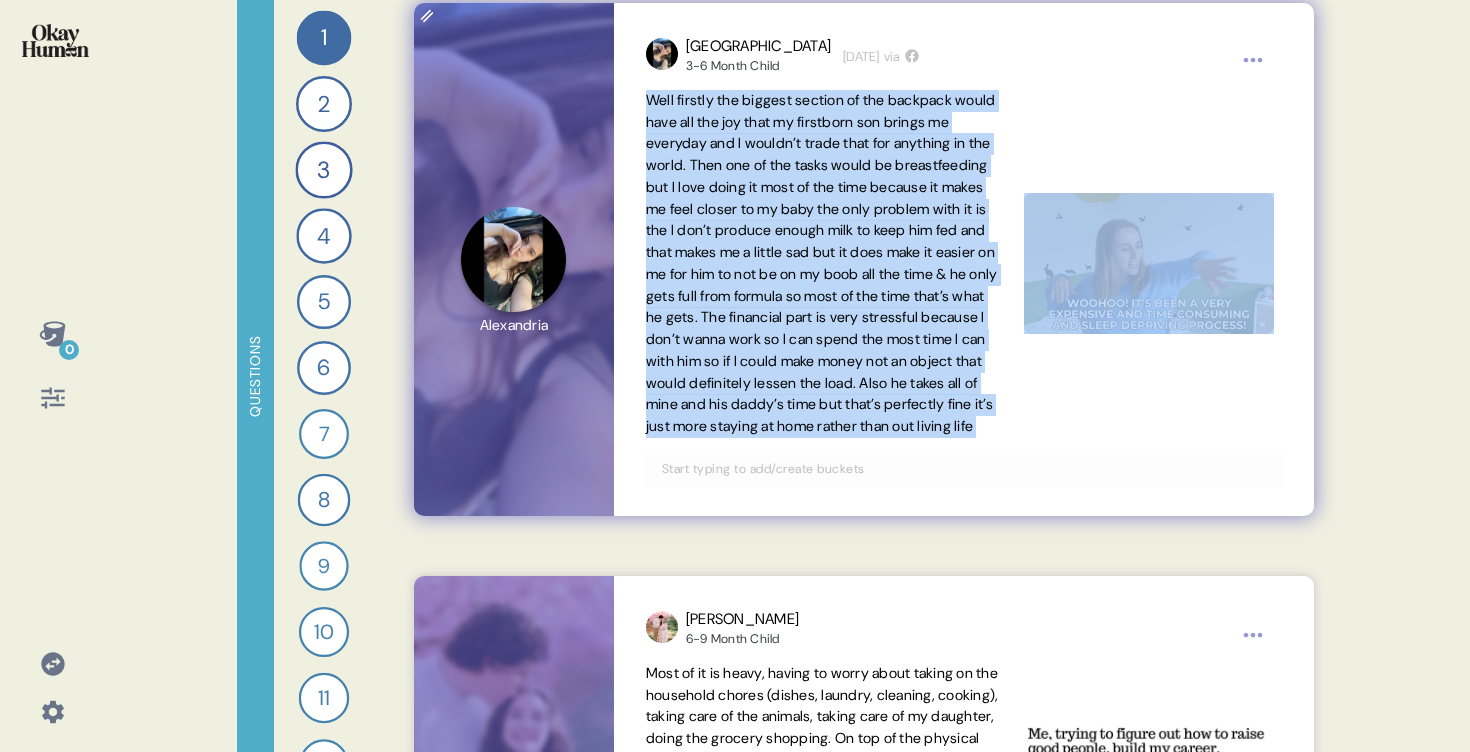 click on "Well firstly the biggest section of the backpack would have all the joy that my firstborn son brings me everyday and I wouldn’t trade that for anything in the world. Then one of the tasks would be breastfeeding but I love doing it most of the time because it makes me feel closer to my baby the only problem with it is the I don’t produce enough milk to keep him fed and that makes me a little sad but it does make it easier on me for him to not be on my boob all the time & he only gets full from formula so most of the time that’s what he gets. The financial part is very stressful because I don’t wanna work so I can spend the most time I can with him so if I could make money not an object that would definitely lessen the load. Also he takes all of mine and his daddy’s time but that’s perfectly fine it’s just more staying at home rather than out living life" at bounding box center (822, 263) 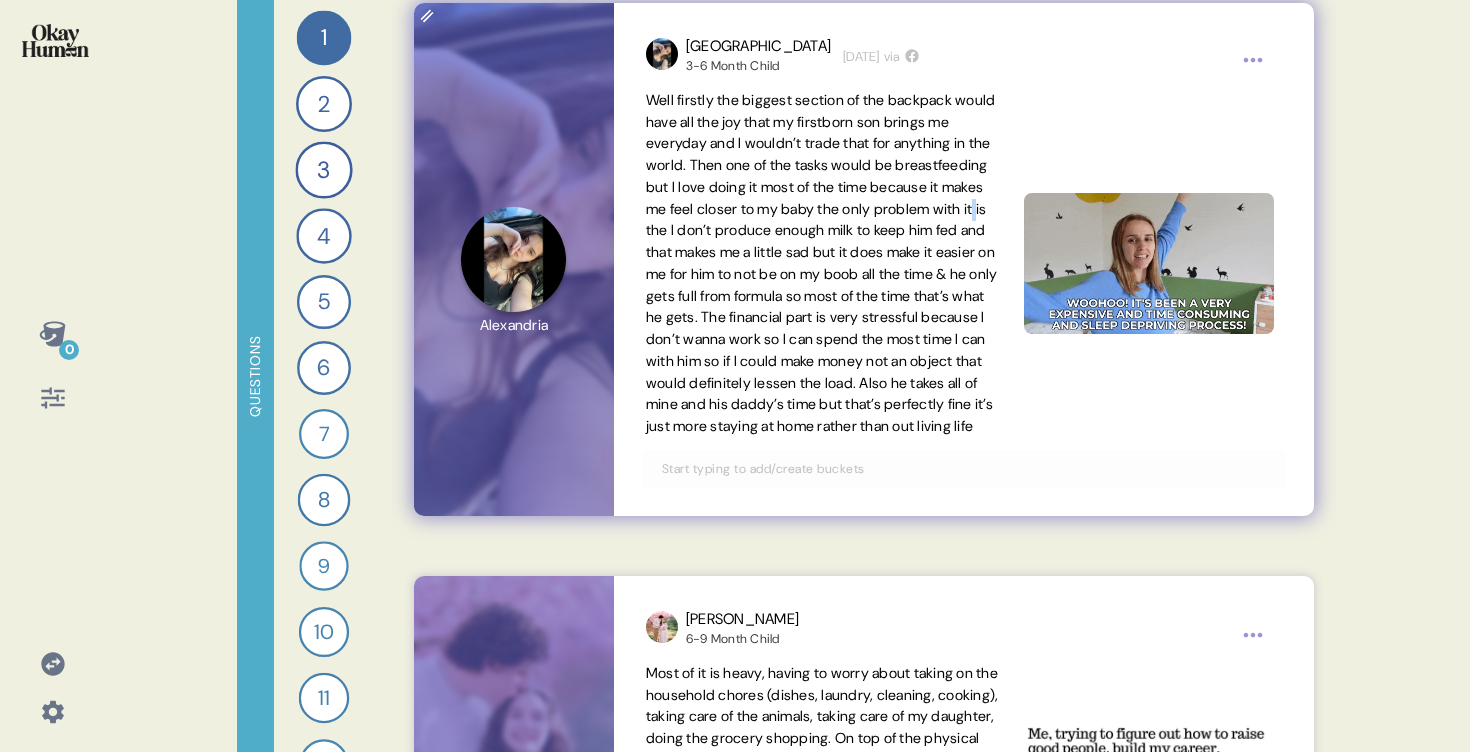 click on "Well firstly the biggest section of the backpack would have all the joy that my firstborn son brings me everyday and I wouldn’t trade that for anything in the world. Then one of the tasks would be breastfeeding but I love doing it most of the time because it makes me feel closer to my baby the only problem with it is the I don’t produce enough milk to keep him fed and that makes me a little sad but it does make it easier on me for him to not be on my boob all the time & he only gets full from formula so most of the time that’s what he gets. The financial part is very stressful because I don’t wanna work so I can spend the most time I can with him so if I could make money not an object that would definitely lessen the load. Also he takes all of mine and his daddy’s time but that’s perfectly fine it’s just more staying at home rather than out living life" at bounding box center [822, 263] 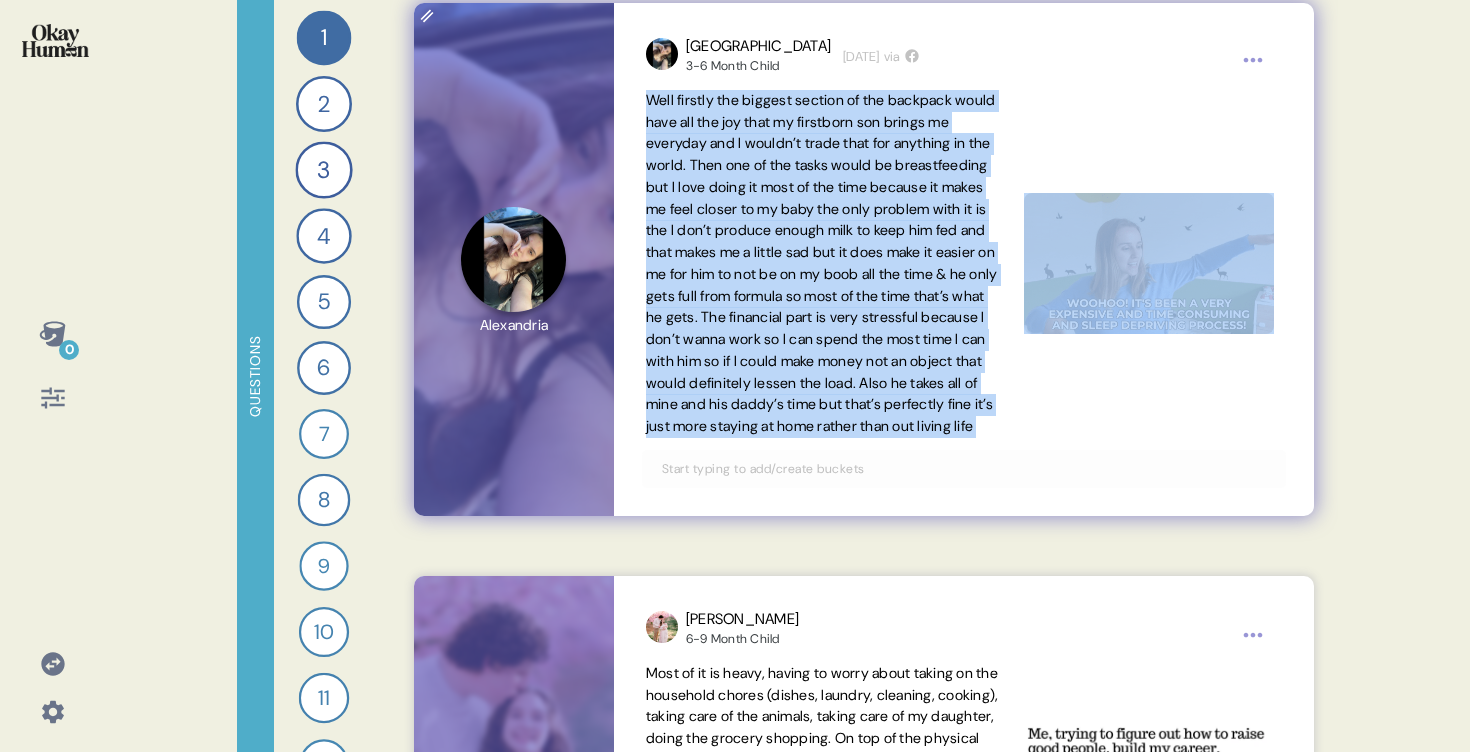 click on "Well firstly the biggest section of the backpack would have all the joy that my firstborn son brings me everyday and I wouldn’t trade that for anything in the world. Then one of the tasks would be breastfeeding but I love doing it most of the time because it makes me feel closer to my baby the only problem with it is the I don’t produce enough milk to keep him fed and that makes me a little sad but it does make it easier on me for him to not be on my boob all the time & he only gets full from formula so most of the time that’s what he gets. The financial part is very stressful because I don’t wanna work so I can spend the most time I can with him so if I could make money not an object that would definitely lessen the load. Also he takes all of mine and his daddy’s time but that’s perfectly fine it’s just more staying at home rather than out living life" at bounding box center (822, 263) 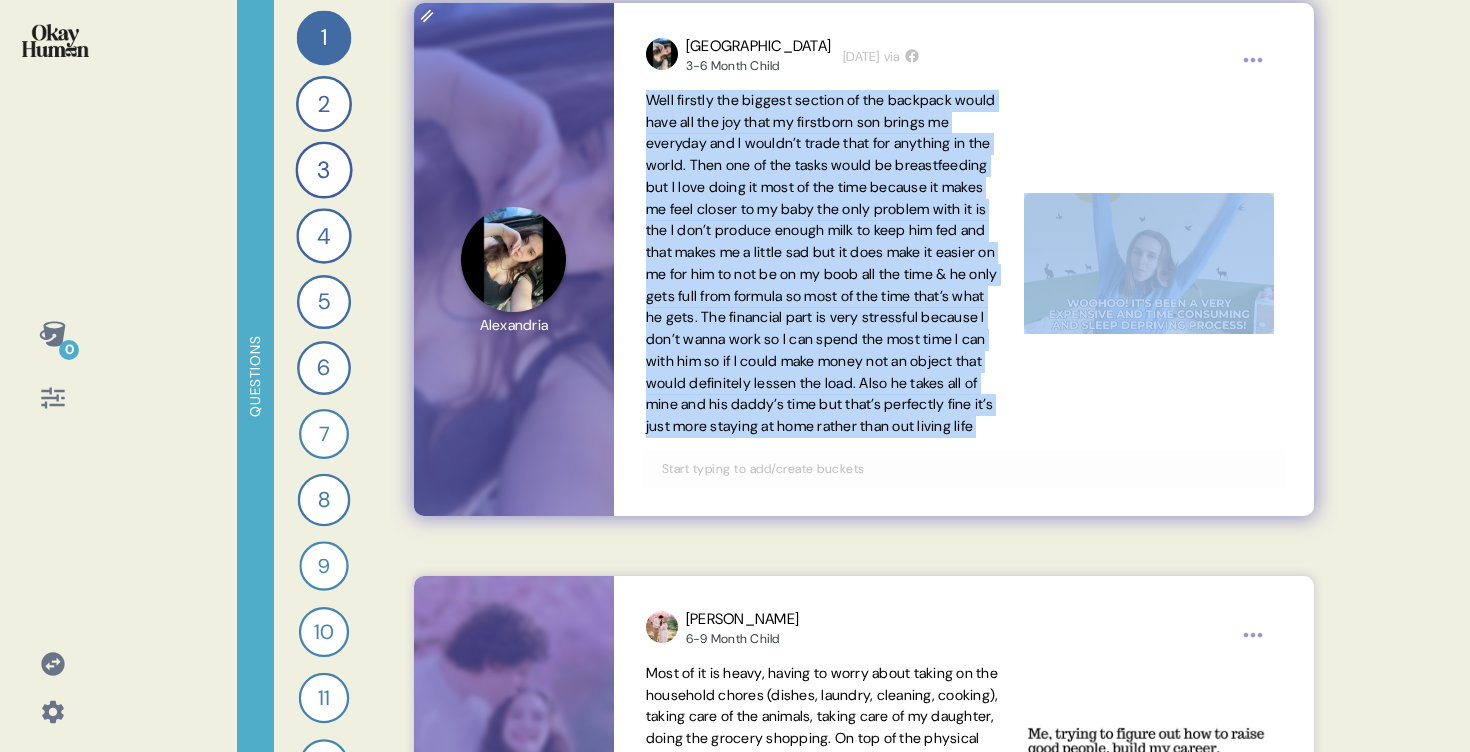 click on "Well firstly the biggest section of the backpack would have all the joy that my firstborn son brings me everyday and I wouldn’t trade that for anything in the world. Then one of the tasks would be breastfeeding but I love doing it most of the time because it makes me feel closer to my baby the only problem with it is the I don’t produce enough milk to keep him fed and that makes me a little sad but it does make it easier on me for him to not be on my boob all the time & he only gets full from formula so most of the time that’s what he gets. The financial part is very stressful because I don’t wanna work so I can spend the most time I can with him so if I could make money not an object that would definitely lessen the load. Also he takes all of mine and his daddy’s time but that’s perfectly fine it’s just more staying at home rather than out living life" at bounding box center (822, 263) 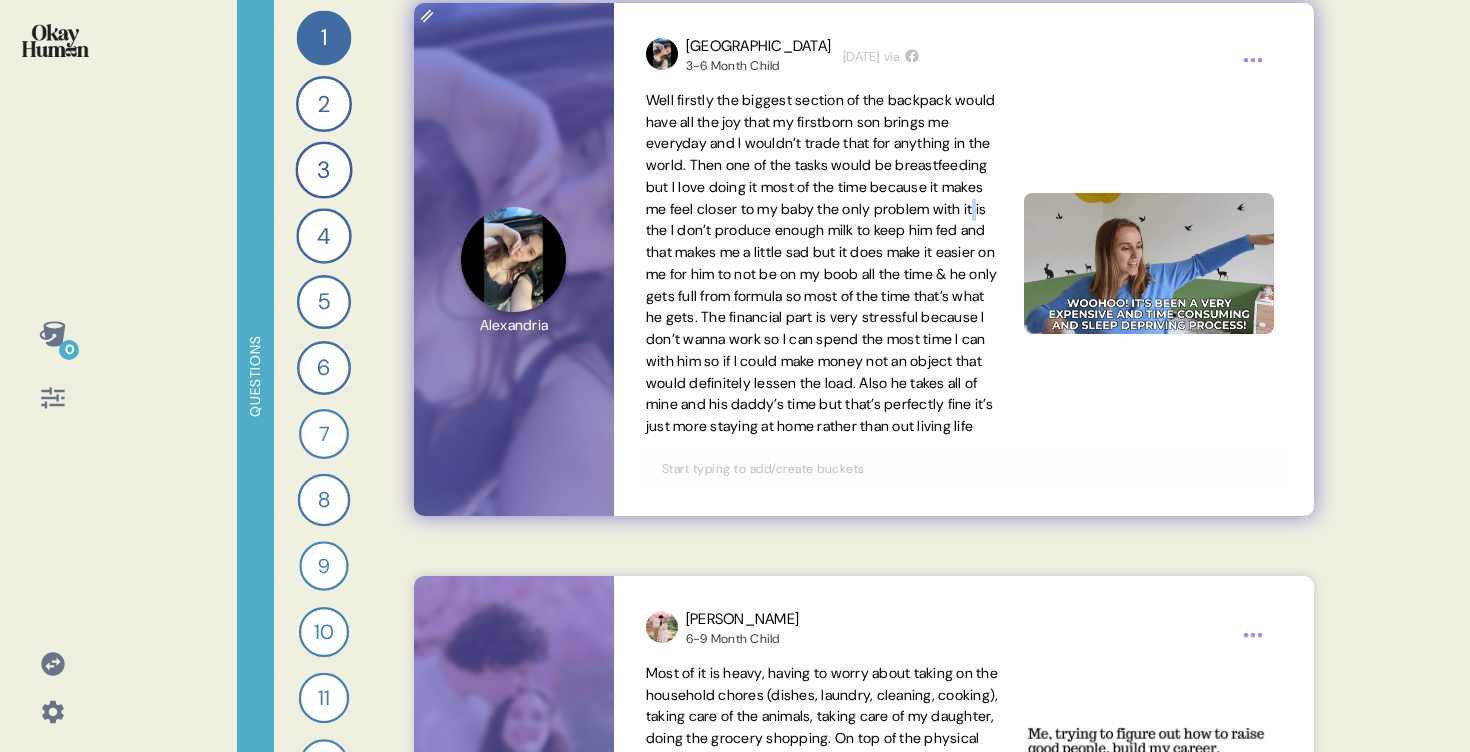 click on "Well firstly the biggest section of the backpack would have all the joy that my firstborn son brings me everyday and I wouldn’t trade that for anything in the world. Then one of the tasks would be breastfeeding but I love doing it most of the time because it makes me feel closer to my baby the only problem with it is the I don’t produce enough milk to keep him fed and that makes me a little sad but it does make it easier on me for him to not be on my boob all the time & he only gets full from formula so most of the time that’s what he gets. The financial part is very stressful because I don’t wanna work so I can spend the most time I can with him so if I could make money not an object that would definitely lessen the load. Also he takes all of mine and his daddy’s time but that’s perfectly fine it’s just more staying at home rather than out living life" at bounding box center (822, 263) 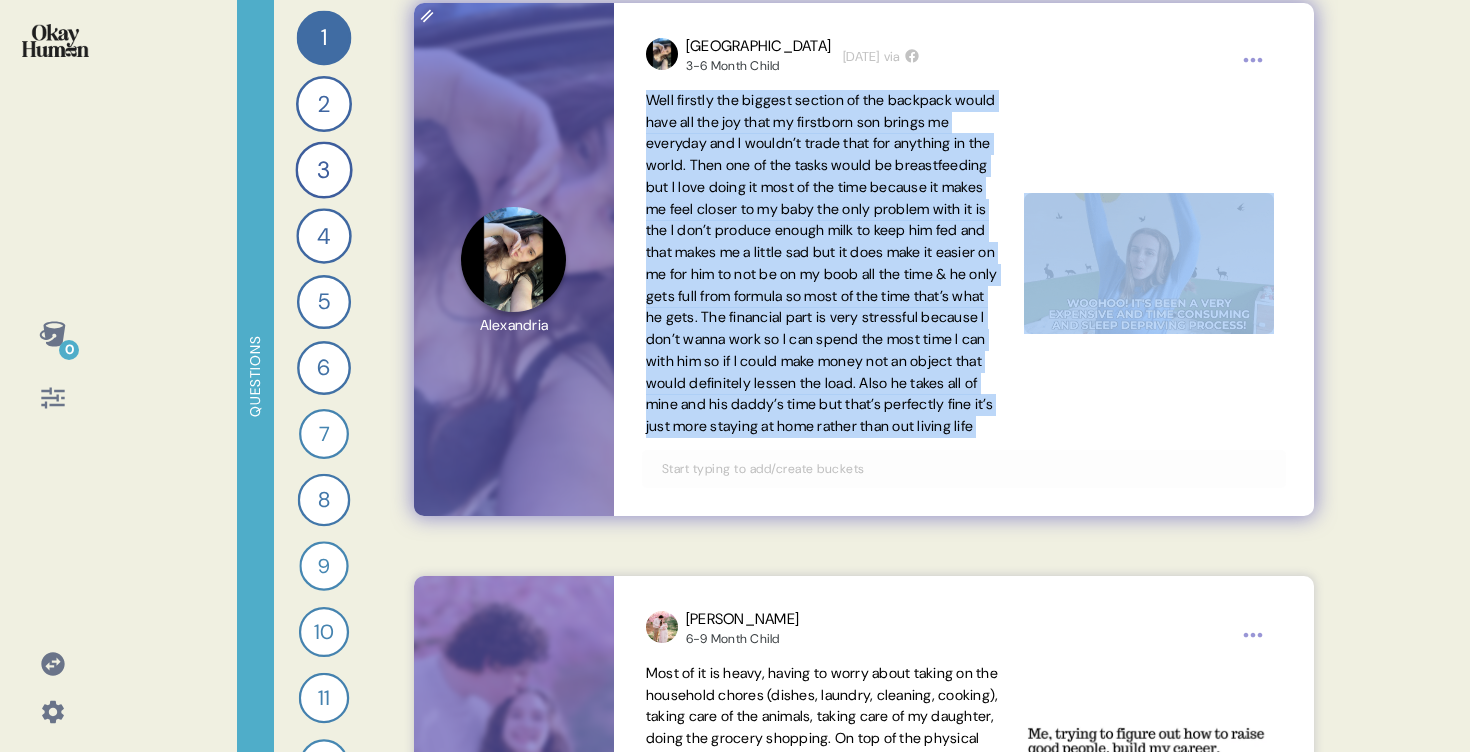 click on "Well firstly the biggest section of the backpack would have all the joy that my firstborn son brings me everyday and I wouldn’t trade that for anything in the world. Then one of the tasks would be breastfeeding but I love doing it most of the time because it makes me feel closer to my baby the only problem with it is the I don’t produce enough milk to keep him fed and that makes me a little sad but it does make it easier on me for him to not be on my boob all the time & he only gets full from formula so most of the time that’s what he gets. The financial part is very stressful because I don’t wanna work so I can spend the most time I can with him so if I could make money not an object that would definitely lessen the load. Also he takes all of mine and his daddy’s time but that’s perfectly fine it’s just more staying at home rather than out living life" at bounding box center (822, 263) 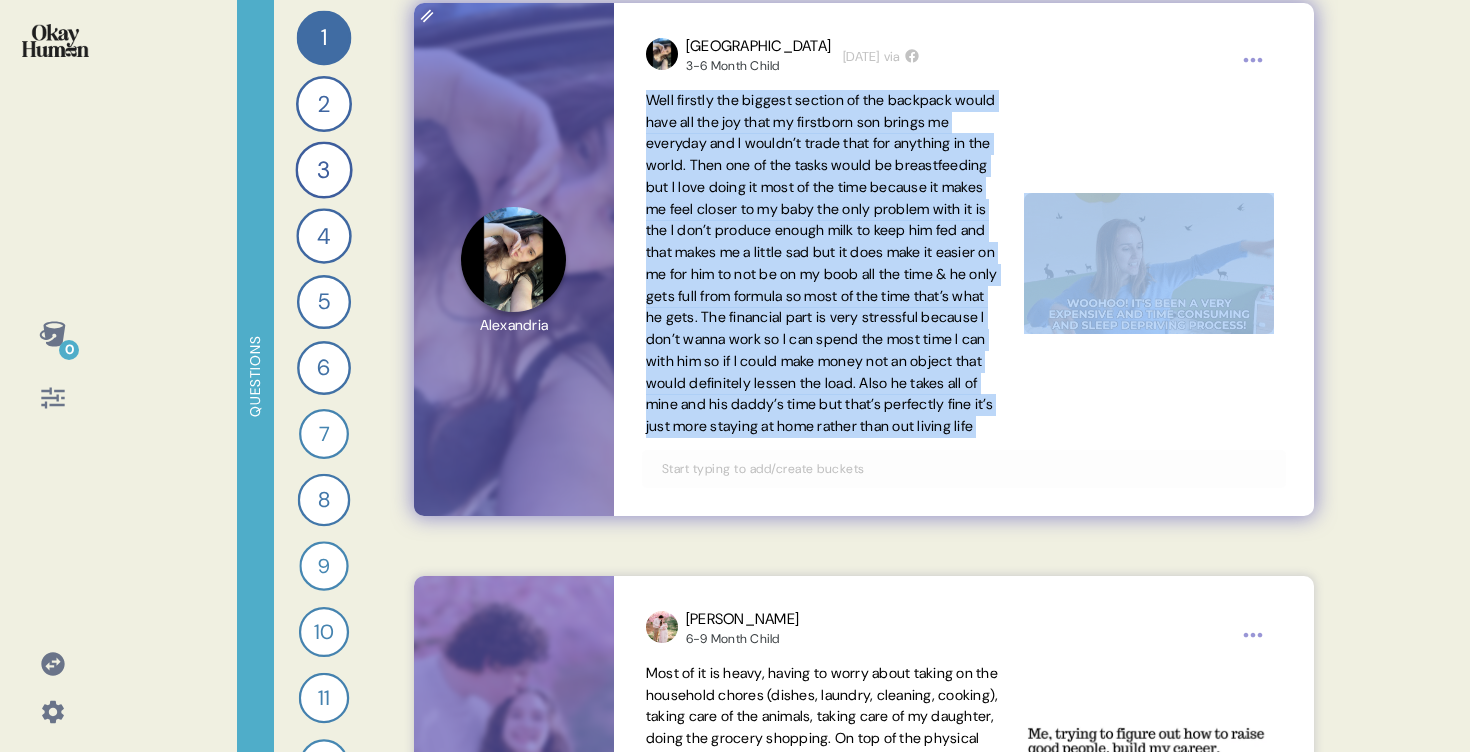 click on "Well firstly the biggest section of the backpack would have all the joy that my firstborn son brings me everyday and I wouldn’t trade that for anything in the world. Then one of the tasks would be breastfeeding but I love doing it most of the time because it makes me feel closer to my baby the only problem with it is the I don’t produce enough milk to keep him fed and that makes me a little sad but it does make it easier on me for him to not be on my boob all the time & he only gets full from formula so most of the time that’s what he gets. The financial part is very stressful because I don’t wanna work so I can spend the most time I can with him so if I could make money not an object that would definitely lessen the load. Also he takes all of mine and his daddy’s time but that’s perfectly fine it’s just more staying at home rather than out living life" at bounding box center [822, 263] 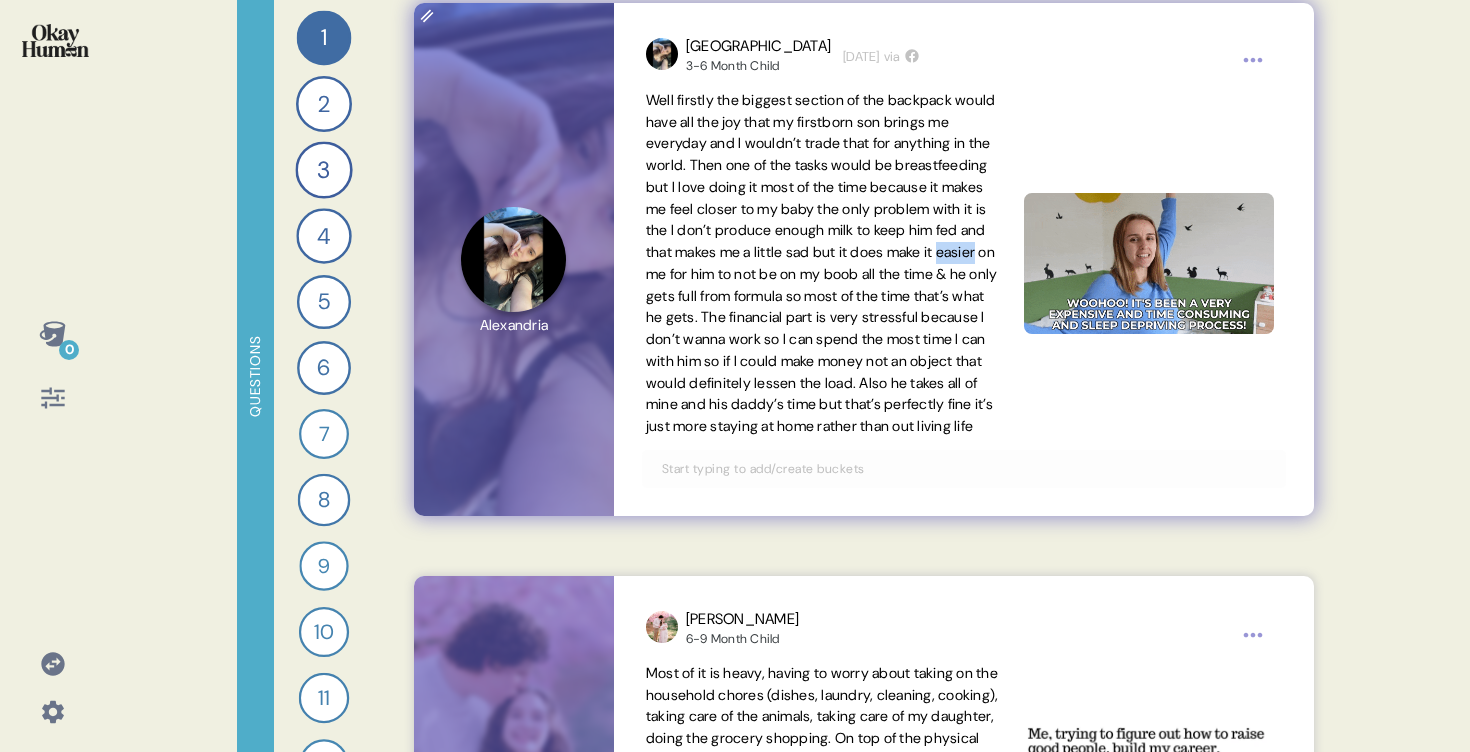click on "Well firstly the biggest section of the backpack would have all the joy that my firstborn son brings me everyday and I wouldn’t trade that for anything in the world. Then one of the tasks would be breastfeeding but I love doing it most of the time because it makes me feel closer to my baby the only problem with it is the I don’t produce enough milk to keep him fed and that makes me a little sad but it does make it easier on me for him to not be on my boob all the time & he only gets full from formula so most of the time that’s what he gets. The financial part is very stressful because I don’t wanna work so I can spend the most time I can with him so if I could make money not an object that would definitely lessen the load. Also he takes all of mine and his daddy’s time but that’s perfectly fine it’s just more staying at home rather than out living life" at bounding box center [822, 263] 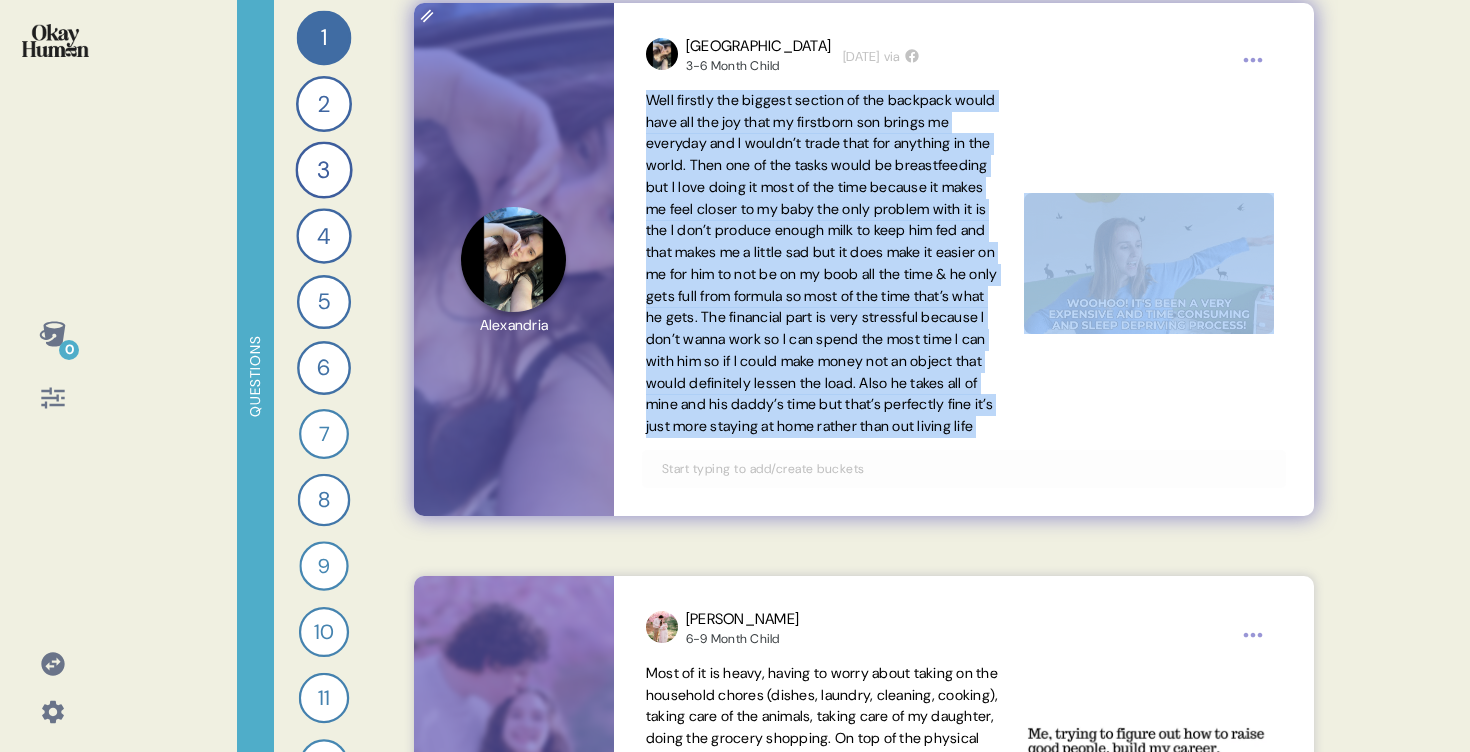 click on "Well firstly the biggest section of the backpack would have all the joy that my firstborn son brings me everyday and I wouldn’t trade that for anything in the world. Then one of the tasks would be breastfeeding but I love doing it most of the time because it makes me feel closer to my baby the only problem with it is the I don’t produce enough milk to keep him fed and that makes me a little sad but it does make it easier on me for him to not be on my boob all the time & he only gets full from formula so most of the time that’s what he gets. The financial part is very stressful because I don’t wanna work so I can spend the most time I can with him so if I could make money not an object that would definitely lessen the load. Also he takes all of mine and his daddy’s time but that’s perfectly fine it’s just more staying at home rather than out living life" at bounding box center (822, 263) 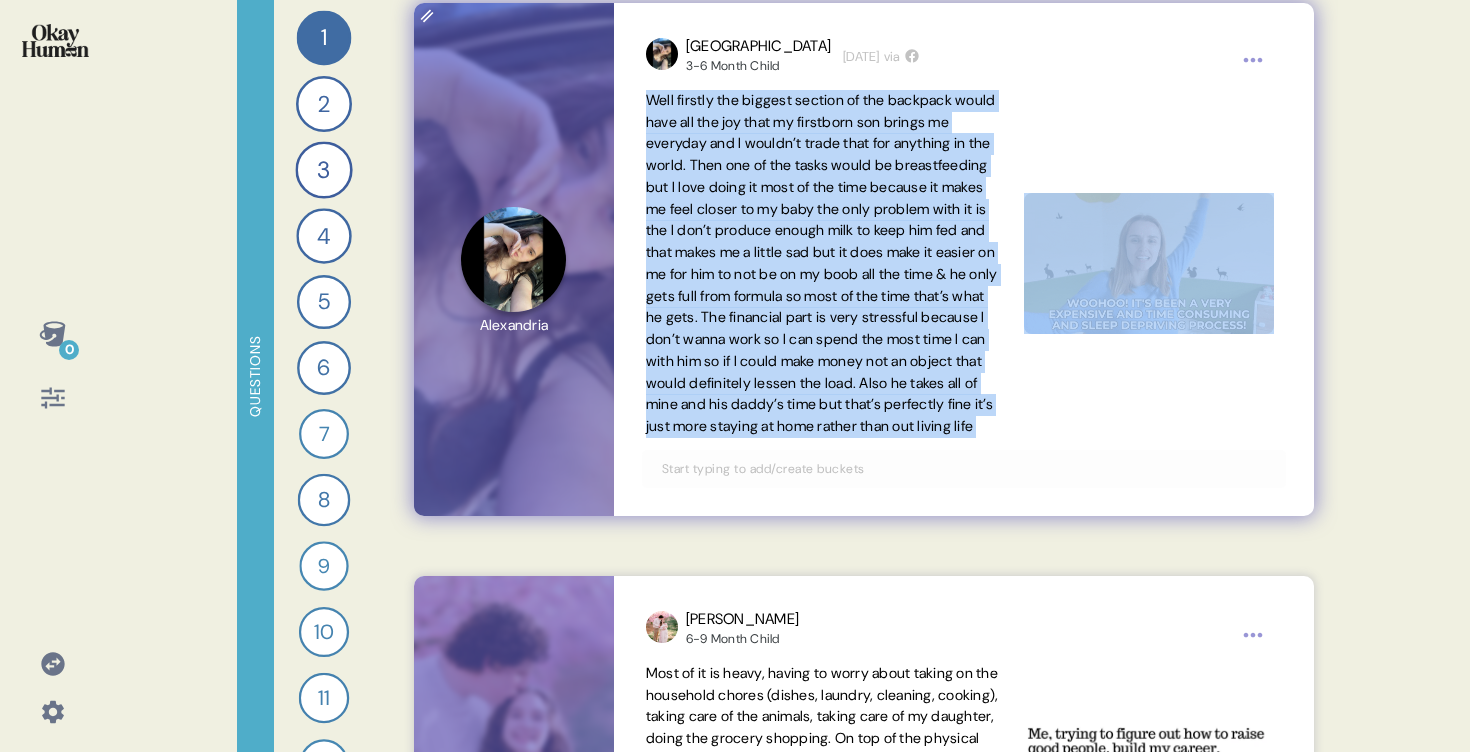 click on "Well firstly the biggest section of the backpack would have all the joy that my firstborn son brings me everyday and I wouldn’t trade that for anything in the world. Then one of the tasks would be breastfeeding but I love doing it most of the time because it makes me feel closer to my baby the only problem with it is the I don’t produce enough milk to keep him fed and that makes me a little sad but it does make it easier on me for him to not be on my boob all the time & he only gets full from formula so most of the time that’s what he gets. The financial part is very stressful because I don’t wanna work so I can spend the most time I can with him so if I could make money not an object that would definitely lessen the load. Also he takes all of mine and his daddy’s time but that’s perfectly fine it’s just more staying at home rather than out living life" at bounding box center (822, 263) 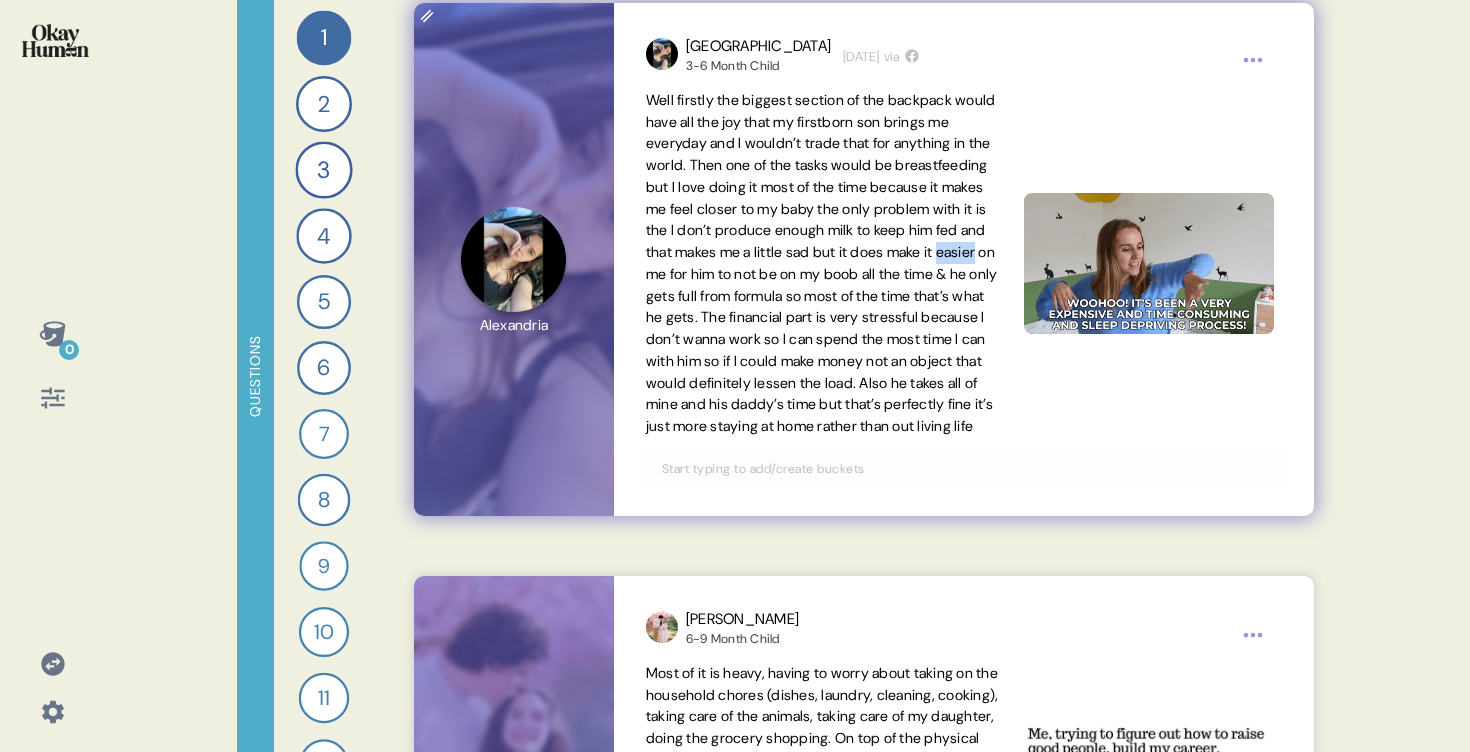 click on "Well firstly the biggest section of the backpack would have all the joy that my firstborn son brings me everyday and I wouldn’t trade that for anything in the world. Then one of the tasks would be breastfeeding but I love doing it most of the time because it makes me feel closer to my baby the only problem with it is the I don’t produce enough milk to keep him fed and that makes me a little sad but it does make it easier on me for him to not be on my boob all the time & he only gets full from formula so most of the time that’s what he gets. The financial part is very stressful because I don’t wanna work so I can spend the most time I can with him so if I could make money not an object that would definitely lessen the load. Also he takes all of mine and his daddy’s time but that’s perfectly fine it’s just more staying at home rather than out living life" at bounding box center (822, 263) 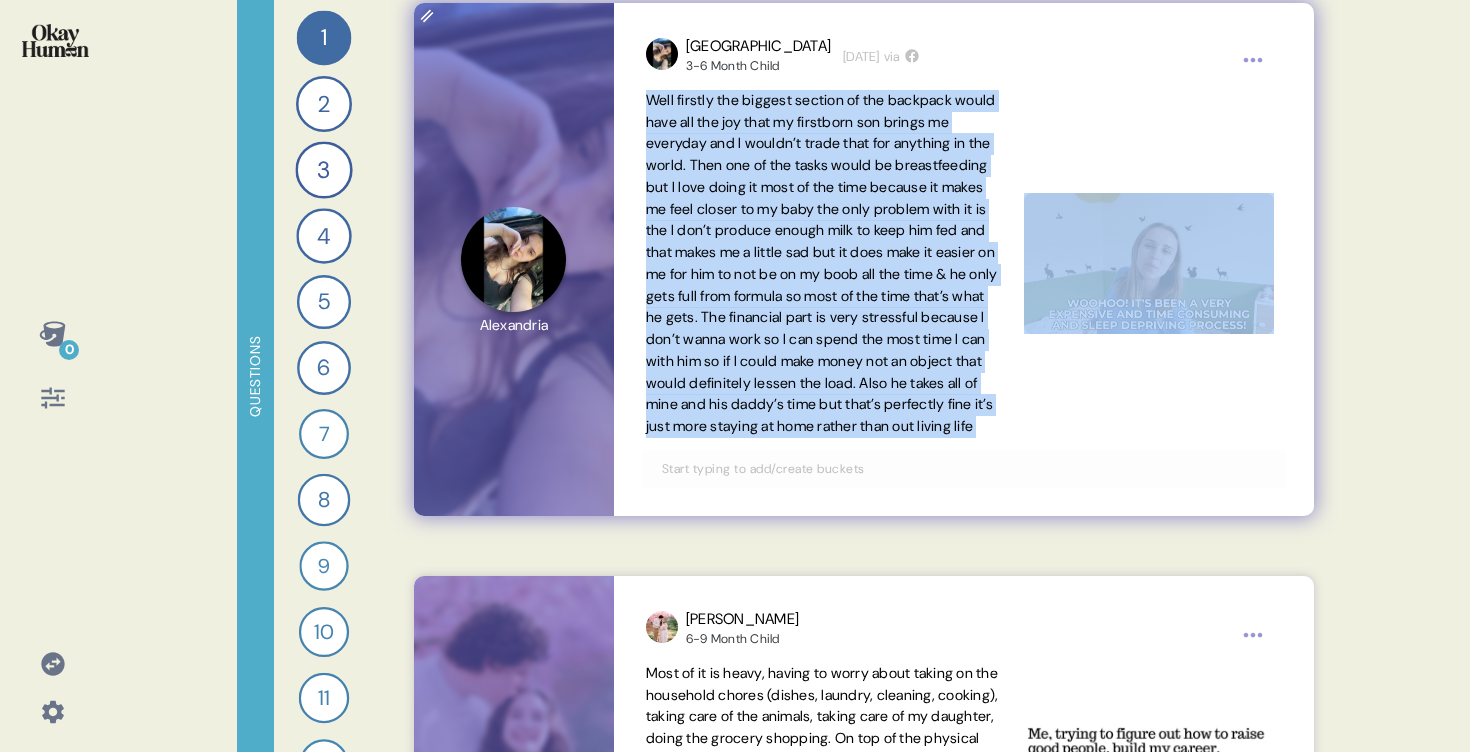 click on "Well firstly the biggest section of the backpack would have all the joy that my firstborn son brings me everyday and I wouldn’t trade that for anything in the world. Then one of the tasks would be breastfeeding but I love doing it most of the time because it makes me feel closer to my baby the only problem with it is the I don’t produce enough milk to keep him fed and that makes me a little sad but it does make it easier on me for him to not be on my boob all the time & he only gets full from formula so most of the time that’s what he gets. The financial part is very stressful because I don’t wanna work so I can spend the most time I can with him so if I could make money not an object that would definitely lessen the load. Also he takes all of mine and his daddy’s time but that’s perfectly fine it’s just more staying at home rather than out living life" at bounding box center [822, 263] 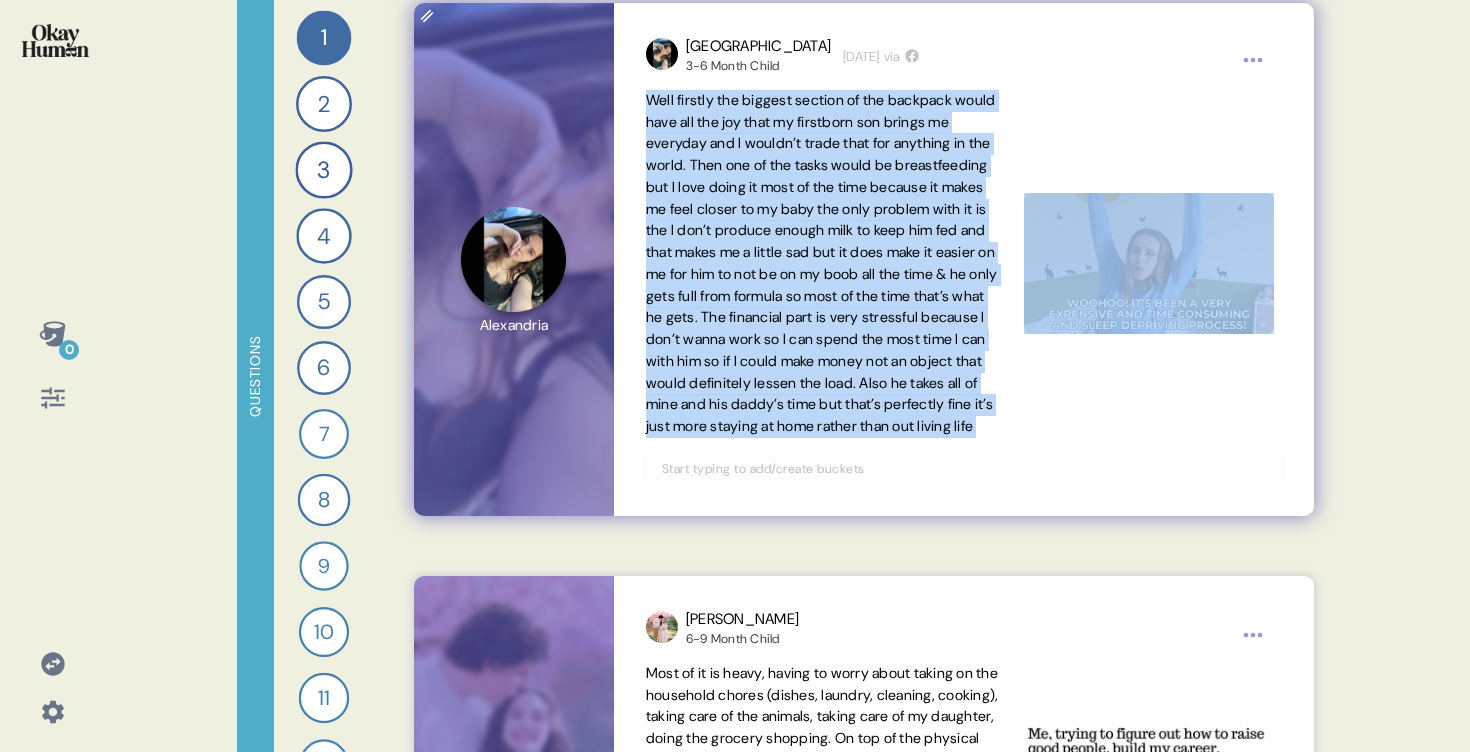 click on "Well firstly the biggest section of the backpack would have all the joy that my firstborn son brings me everyday and I wouldn’t trade that for anything in the world. Then one of the tasks would be breastfeeding but I love doing it most of the time because it makes me feel closer to my baby the only problem with it is the I don’t produce enough milk to keep him fed and that makes me a little sad but it does make it easier on me for him to not be on my boob all the time & he only gets full from formula so most of the time that’s what he gets. The financial part is very stressful because I don’t wanna work so I can spend the most time I can with him so if I could make money not an object that would definitely lessen the load. Also he takes all of mine and his daddy’s time but that’s perfectly fine it’s just more staying at home rather than out living life" at bounding box center [823, 264] 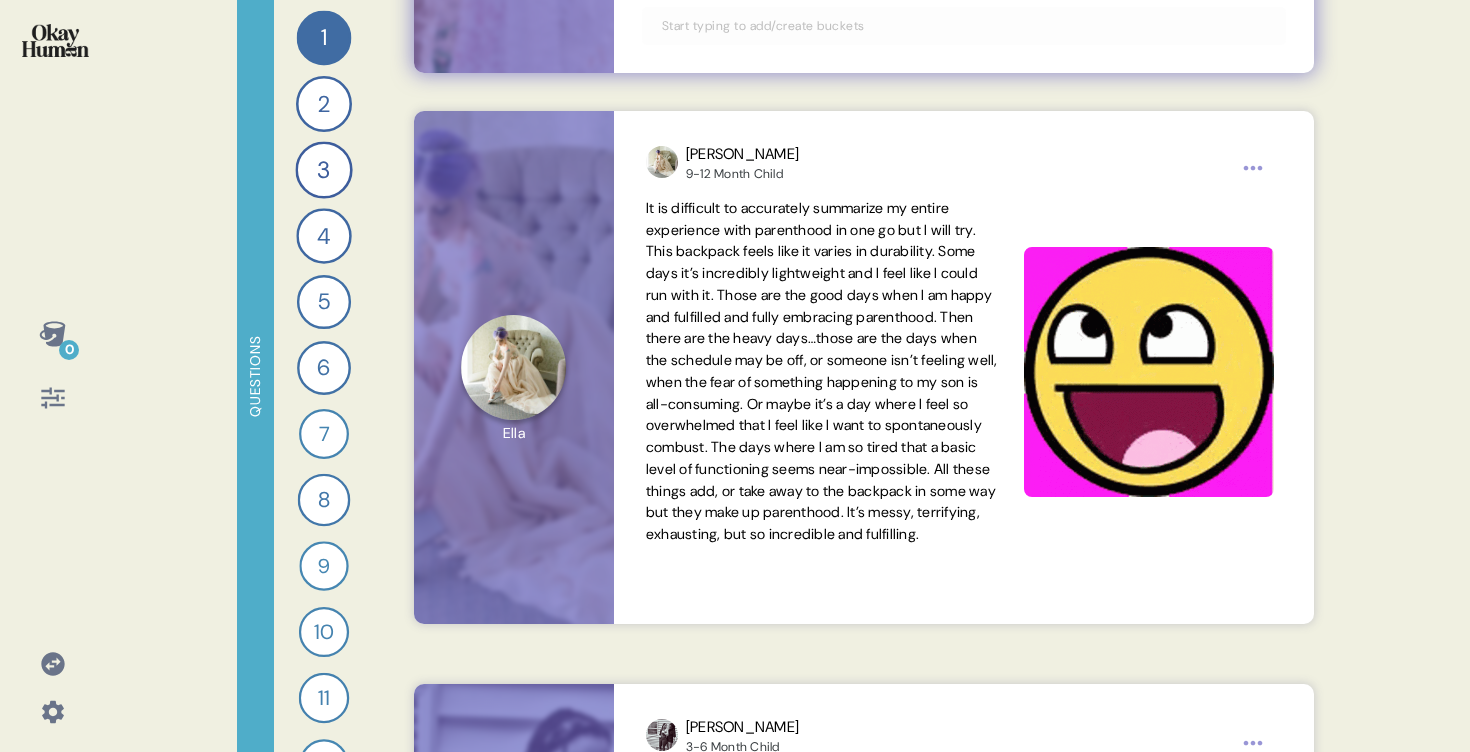 scroll, scrollTop: 15435, scrollLeft: 0, axis: vertical 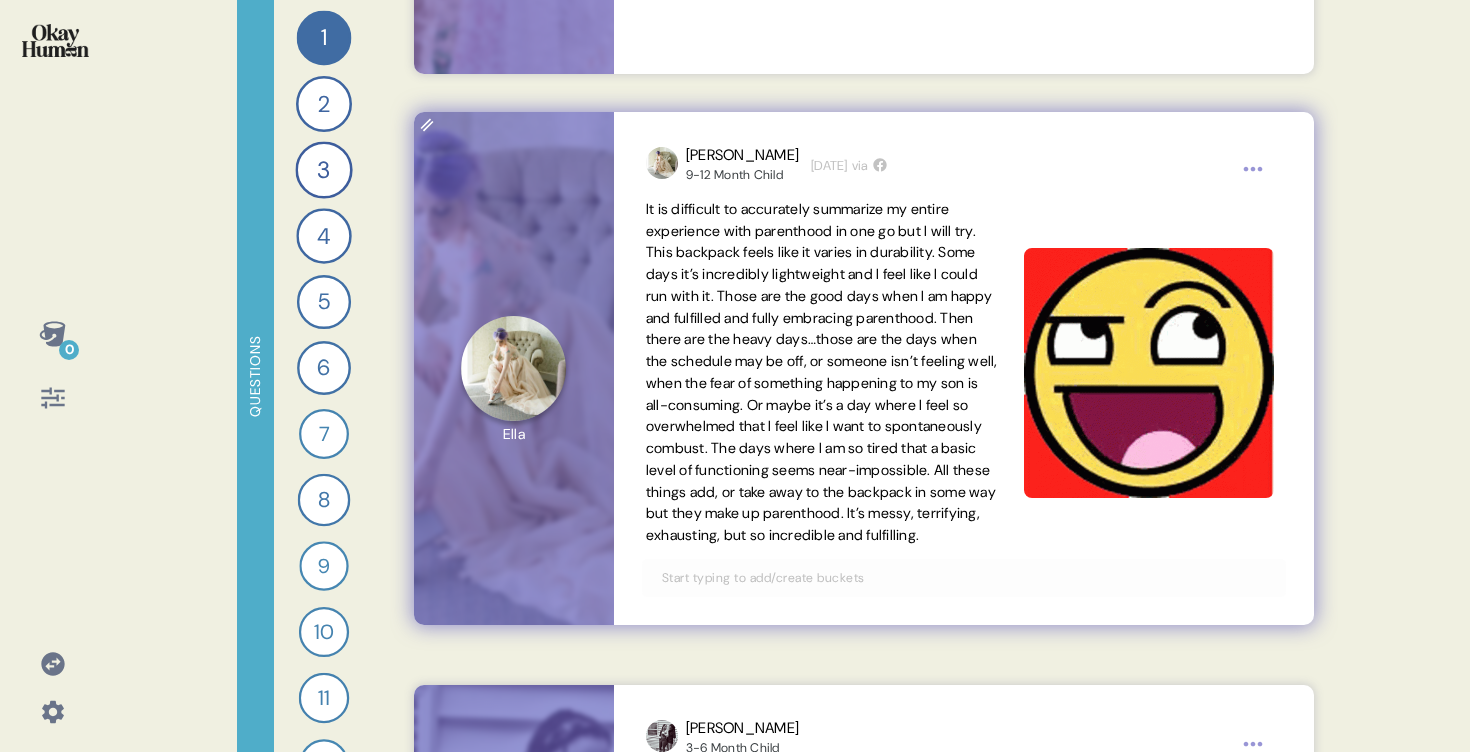 click on "It is difficult to accurately summarize my entire experience with parenthood in one go but I will try.
This backpack feels like it varies in durability. Some days it’s incredibly lightweight and I feel like I could run with it. Those are the good days when I am happy and fulfilled and fully embracing parenthood. Then there are the heavy days…those are the days when the schedule may be off, or someone isn’t feeling well, when the fear of something happening to my son is all-consuming.
Or maybe it’s a day where I feel so overwhelmed that I feel like I want to spontaneously combust. The days where I am so tired that a basic level of functioning seems near-impossible.
All these things add, or take away to the backpack in some way but they make up parenthood. It’s messy, terrifying, exhausting, but so incredible and fulfilling." at bounding box center (822, 372) 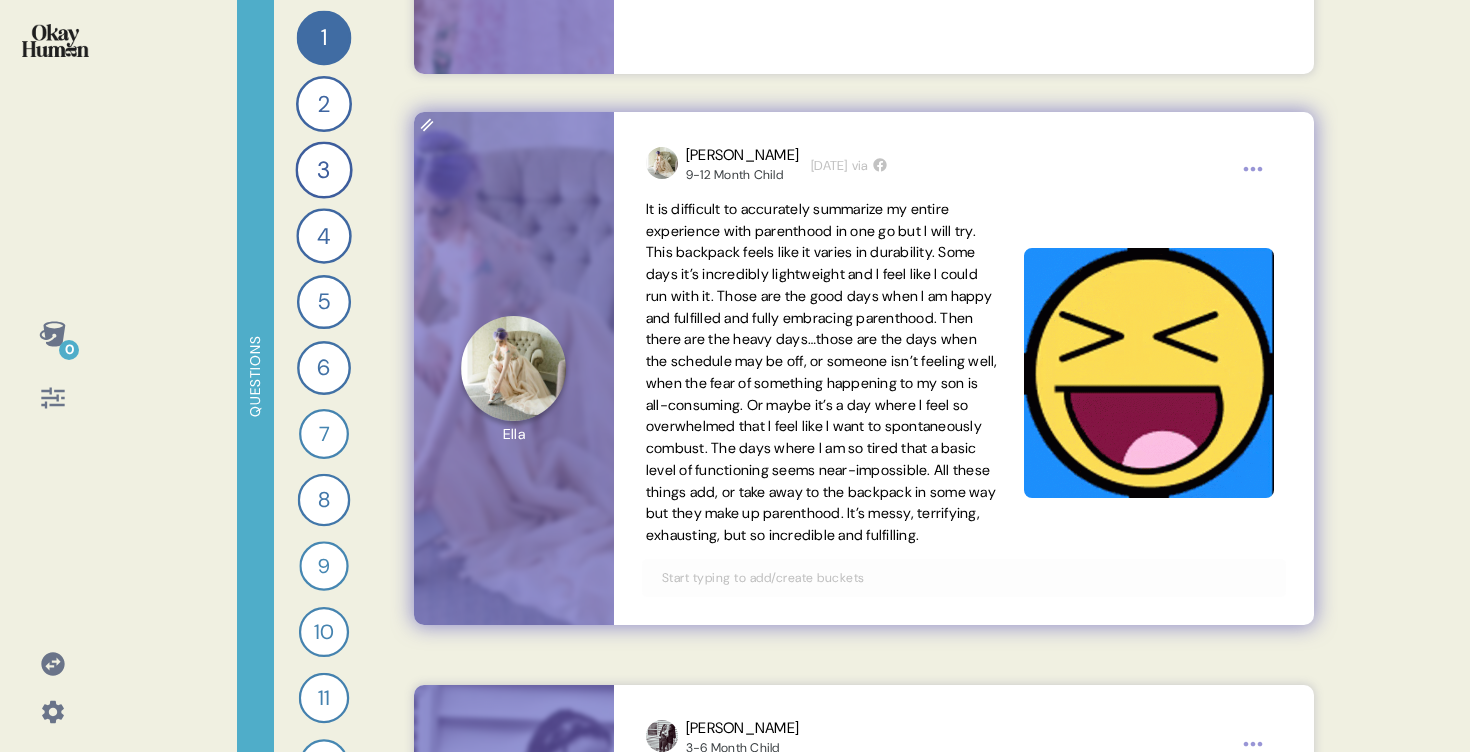 click on "It is difficult to accurately summarize my entire experience with parenthood in one go but I will try.
This backpack feels like it varies in durability. Some days it’s incredibly lightweight and I feel like I could run with it. Those are the good days when I am happy and fulfilled and fully embracing parenthood. Then there are the heavy days…those are the days when the schedule may be off, or someone isn’t feeling well, when the fear of something happening to my son is all-consuming.
Or maybe it’s a day where I feel so overwhelmed that I feel like I want to spontaneously combust. The days where I am so tired that a basic level of functioning seems near-impossible.
All these things add, or take away to the backpack in some way but they make up parenthood. It’s messy, terrifying, exhausting, but so incredible and fulfilling." at bounding box center [822, 372] 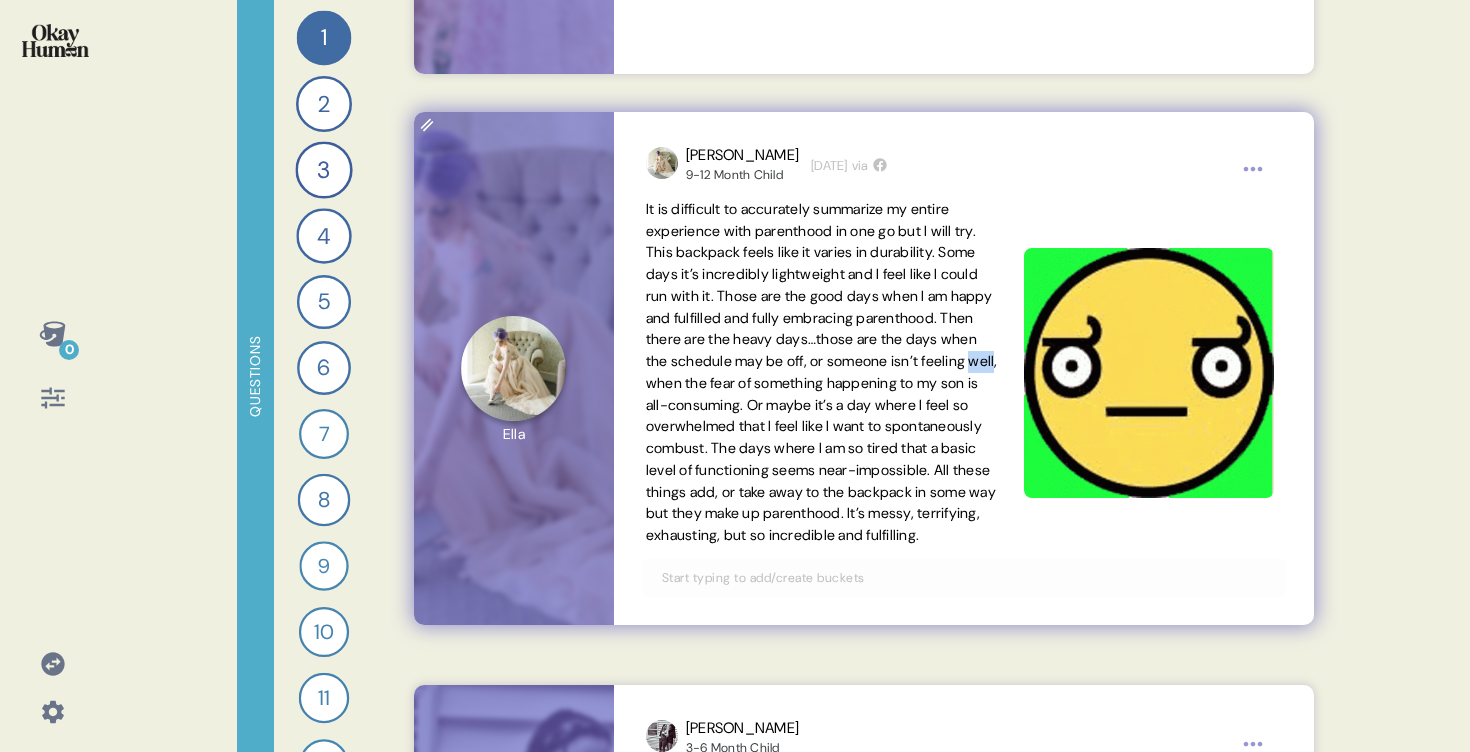 click on "It is difficult to accurately summarize my entire experience with parenthood in one go but I will try.
This backpack feels like it varies in durability. Some days it’s incredibly lightweight and I feel like I could run with it. Those are the good days when I am happy and fulfilled and fully embracing parenthood. Then there are the heavy days…those are the days when the schedule may be off, or someone isn’t feeling well, when the fear of something happening to my son is all-consuming.
Or maybe it’s a day where I feel so overwhelmed that I feel like I want to spontaneously combust. The days where I am so tired that a basic level of functioning seems near-impossible.
All these things add, or take away to the backpack in some way but they make up parenthood. It’s messy, terrifying, exhausting, but so incredible and fulfilling." at bounding box center (822, 372) 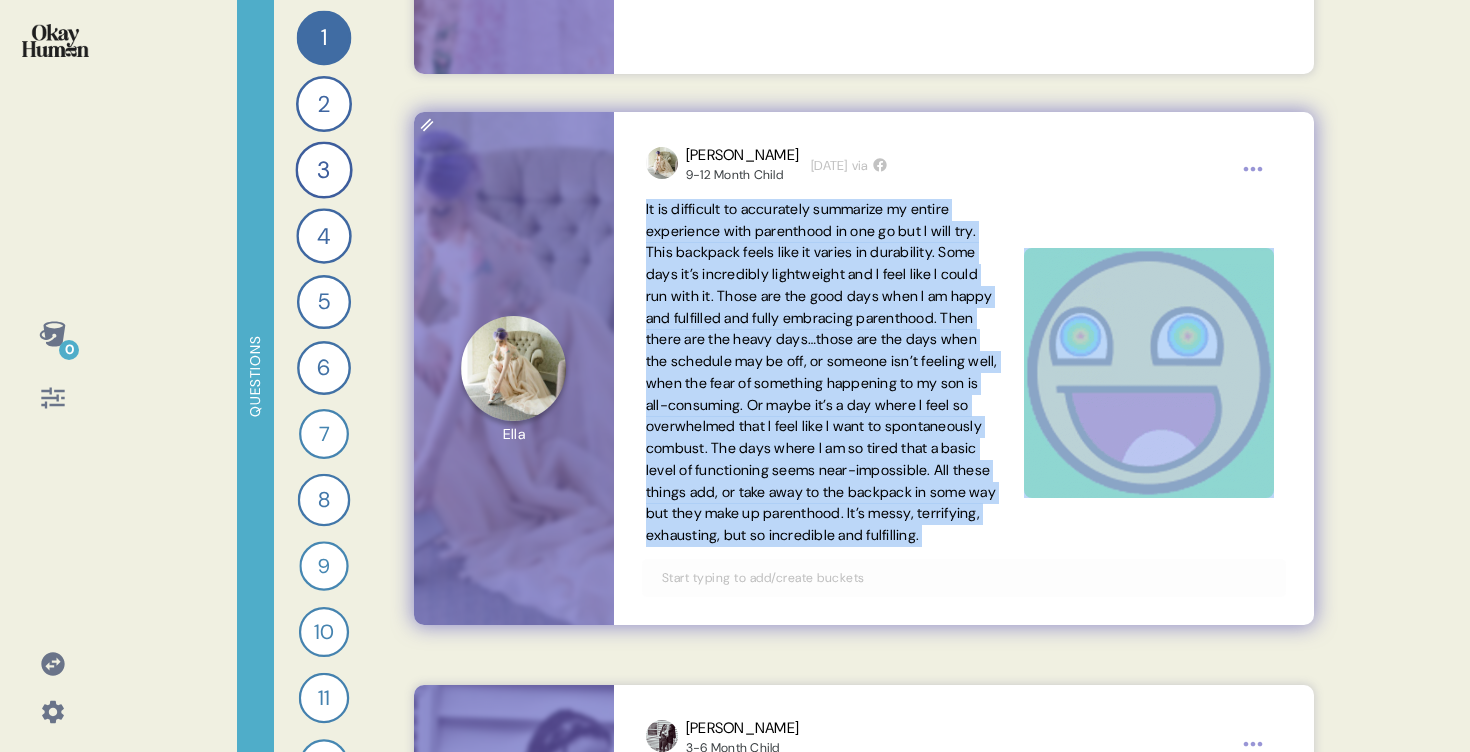 click on "It is difficult to accurately summarize my entire experience with parenthood in one go but I will try.
This backpack feels like it varies in durability. Some days it’s incredibly lightweight and I feel like I could run with it. Those are the good days when I am happy and fulfilled and fully embracing parenthood. Then there are the heavy days…those are the days when the schedule may be off, or someone isn’t feeling well, when the fear of something happening to my son is all-consuming.
Or maybe it’s a day where I feel so overwhelmed that I feel like I want to spontaneously combust. The days where I am so tired that a basic level of functioning seems near-impossible.
All these things add, or take away to the backpack in some way but they make up parenthood. It’s messy, terrifying, exhausting, but so incredible and fulfilling." at bounding box center (822, 372) 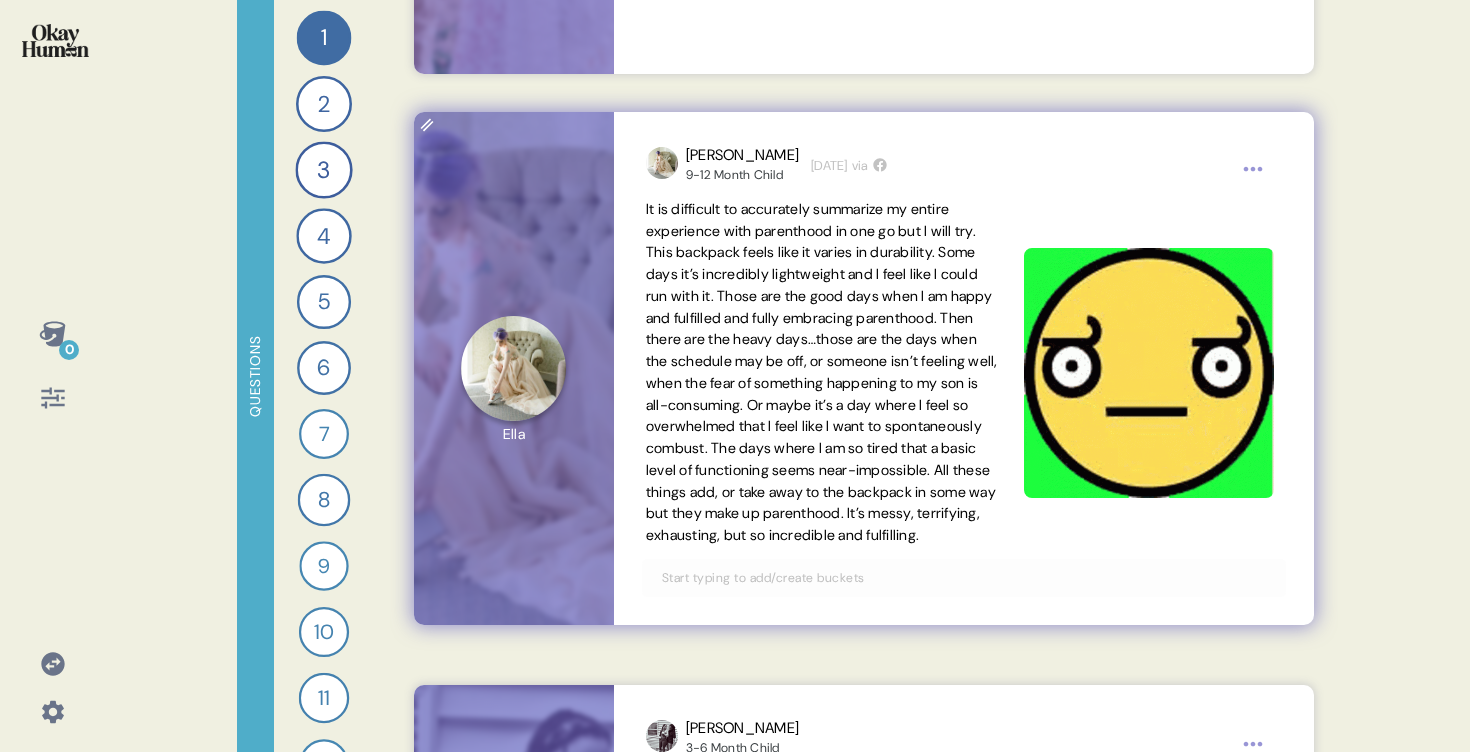 click on "It is difficult to accurately summarize my entire experience with parenthood in one go but I will try.
This backpack feels like it varies in durability. Some days it’s incredibly lightweight and I feel like I could run with it. Those are the good days when I am happy and fulfilled and fully embracing parenthood. Then there are the heavy days…those are the days when the schedule may be off, or someone isn’t feeling well, when the fear of something happening to my son is all-consuming.
Or maybe it’s a day where I feel so overwhelmed that I feel like I want to spontaneously combust. The days where I am so tired that a basic level of functioning seems near-impossible.
All these things add, or take away to the backpack in some way but they make up parenthood. It’s messy, terrifying, exhausting, but so incredible and fulfilling." at bounding box center (822, 372) 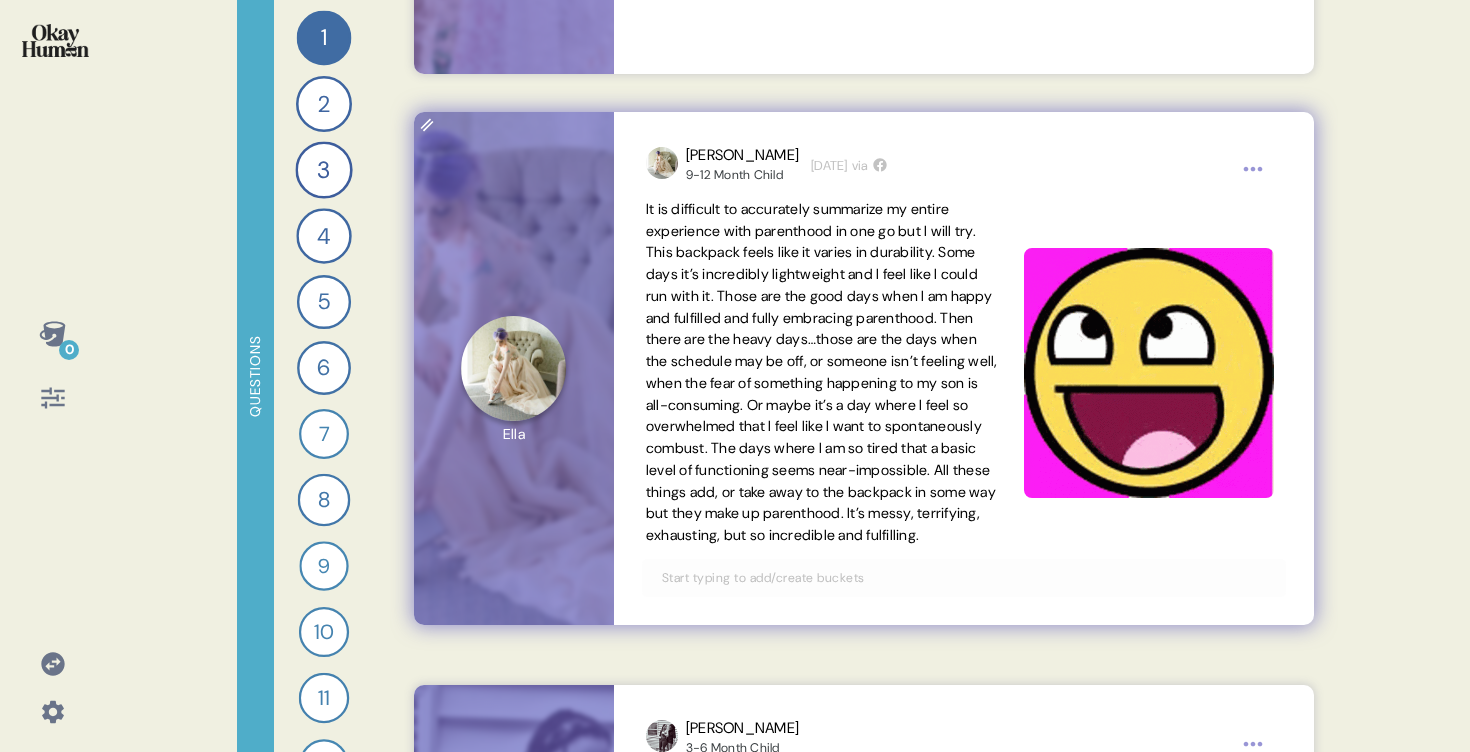 click on "It is difficult to accurately summarize my entire experience with parenthood in one go but I will try.
This backpack feels like it varies in durability. Some days it’s incredibly lightweight and I feel like I could run with it. Those are the good days when I am happy and fulfilled and fully embracing parenthood. Then there are the heavy days…those are the days when the schedule may be off, or someone isn’t feeling well, when the fear of something happening to my son is all-consuming.
Or maybe it’s a day where I feel so overwhelmed that I feel like I want to spontaneously combust. The days where I am so tired that a basic level of functioning seems near-impossible.
All these things add, or take away to the backpack in some way but they make up parenthood. It’s messy, terrifying, exhausting, but so incredible and fulfilling." at bounding box center (822, 372) 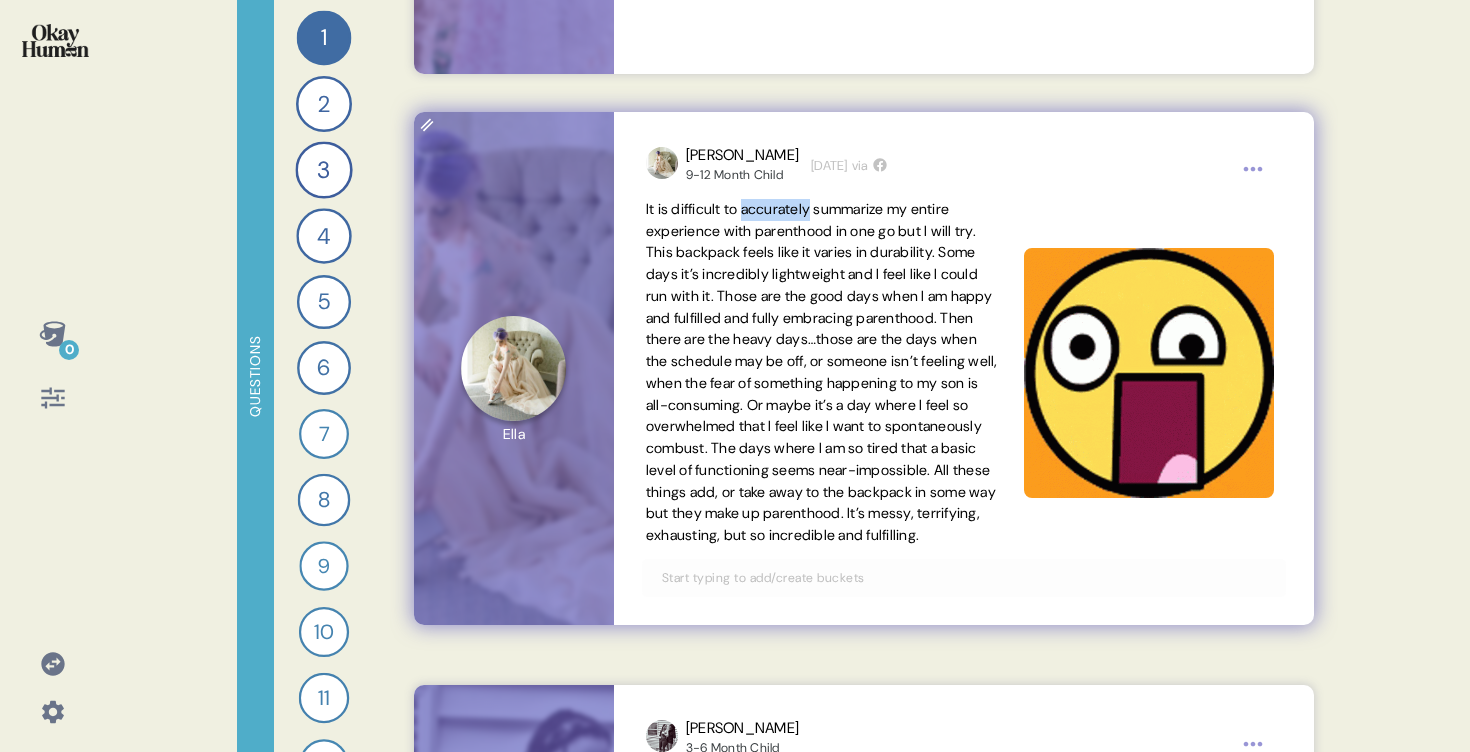 click on "It is difficult to accurately summarize my entire experience with parenthood in one go but I will try.
This backpack feels like it varies in durability. Some days it’s incredibly lightweight and I feel like I could run with it. Those are the good days when I am happy and fulfilled and fully embracing parenthood. Then there are the heavy days…those are the days when the schedule may be off, or someone isn’t feeling well, when the fear of something happening to my son is all-consuming.
Or maybe it’s a day where I feel so overwhelmed that I feel like I want to spontaneously combust. The days where I am so tired that a basic level of functioning seems near-impossible.
All these things add, or take away to the backpack in some way but they make up parenthood. It’s messy, terrifying, exhausting, but so incredible and fulfilling." at bounding box center [822, 372] 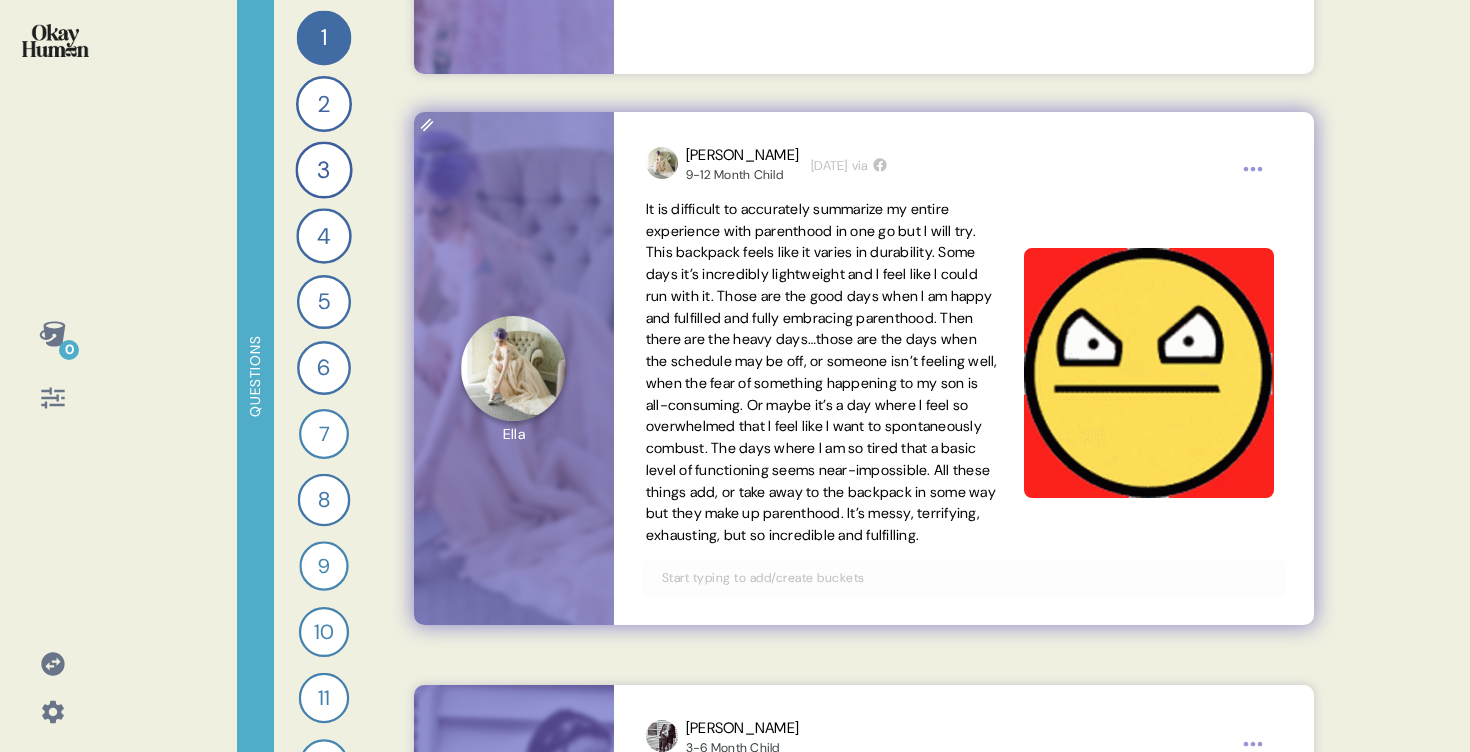 click on "It is difficult to accurately summarize my entire experience with parenthood in one go but I will try.
This backpack feels like it varies in durability. Some days it’s incredibly lightweight and I feel like I could run with it. Those are the good days when I am happy and fulfilled and fully embracing parenthood. Then there are the heavy days…those are the days when the schedule may be off, or someone isn’t feeling well, when the fear of something happening to my son is all-consuming.
Or maybe it’s a day where I feel so overwhelmed that I feel like I want to spontaneously combust. The days where I am so tired that a basic level of functioning seems near-impossible.
All these things add, or take away to the backpack in some way but they make up parenthood. It’s messy, terrifying, exhausting, but so incredible and fulfilling." at bounding box center [822, 372] 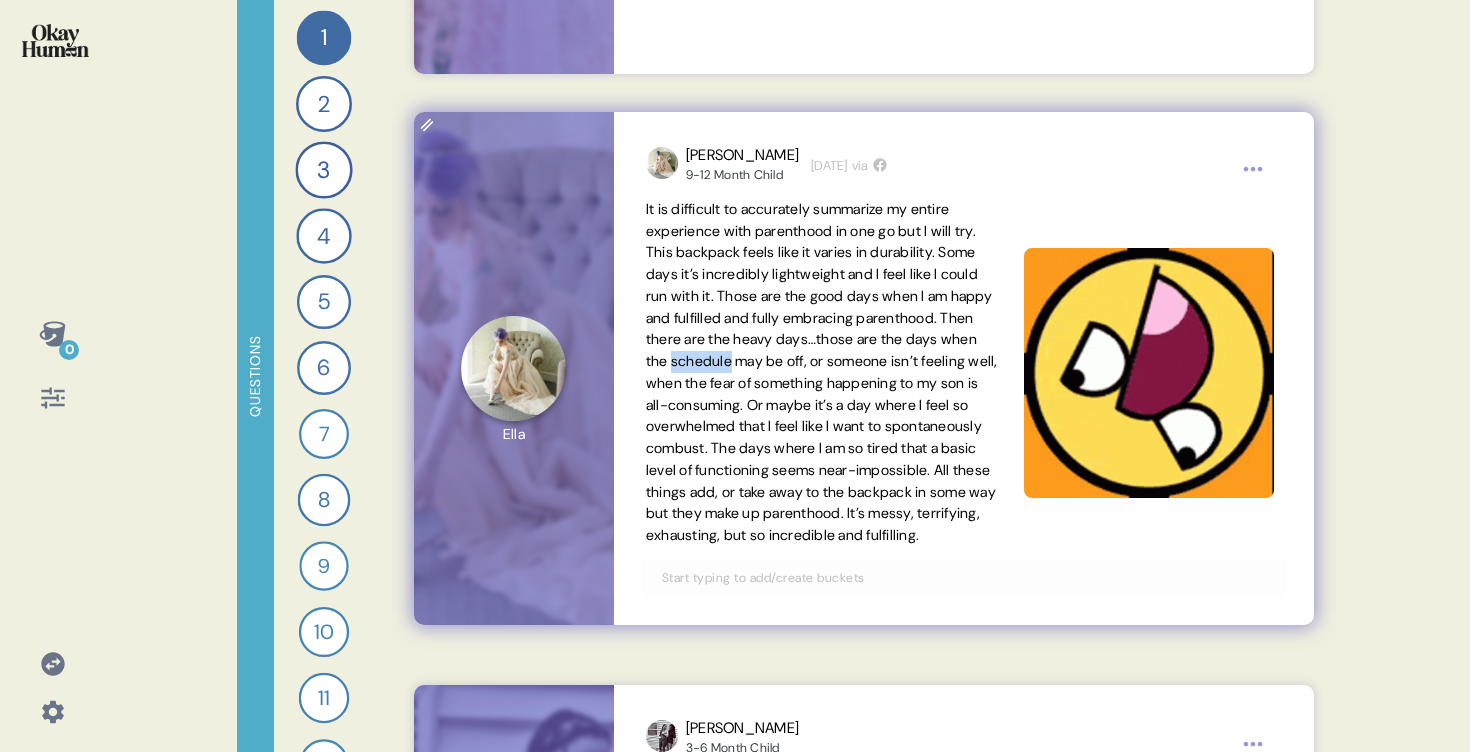 click on "It is difficult to accurately summarize my entire experience with parenthood in one go but I will try.
This backpack feels like it varies in durability. Some days it’s incredibly lightweight and I feel like I could run with it. Those are the good days when I am happy and fulfilled and fully embracing parenthood. Then there are the heavy days…those are the days when the schedule may be off, or someone isn’t feeling well, when the fear of something happening to my son is all-consuming.
Or maybe it’s a day where I feel so overwhelmed that I feel like I want to spontaneously combust. The days where I am so tired that a basic level of functioning seems near-impossible.
All these things add, or take away to the backpack in some way but they make up parenthood. It’s messy, terrifying, exhausting, but so incredible and fulfilling." at bounding box center [822, 372] 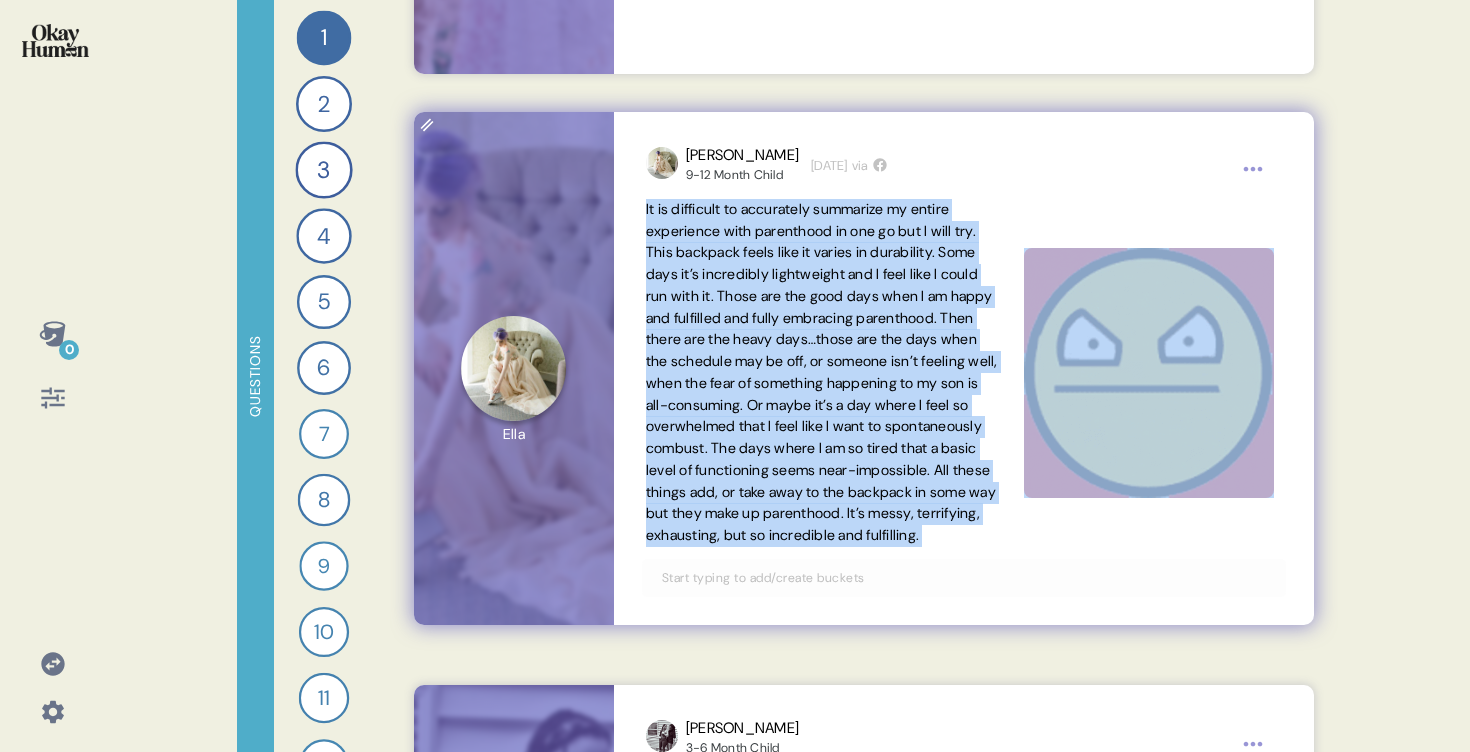 click on "It is difficult to accurately summarize my entire experience with parenthood in one go but I will try.
This backpack feels like it varies in durability. Some days it’s incredibly lightweight and I feel like I could run with it. Those are the good days when I am happy and fulfilled and fully embracing parenthood. Then there are the heavy days…those are the days when the schedule may be off, or someone isn’t feeling well, when the fear of something happening to my son is all-consuming.
Or maybe it’s a day where I feel so overwhelmed that I feel like I want to spontaneously combust. The days where I am so tired that a basic level of functioning seems near-impossible.
All these things add, or take away to the backpack in some way but they make up parenthood. It’s messy, terrifying, exhausting, but so incredible and fulfilling." at bounding box center (822, 372) 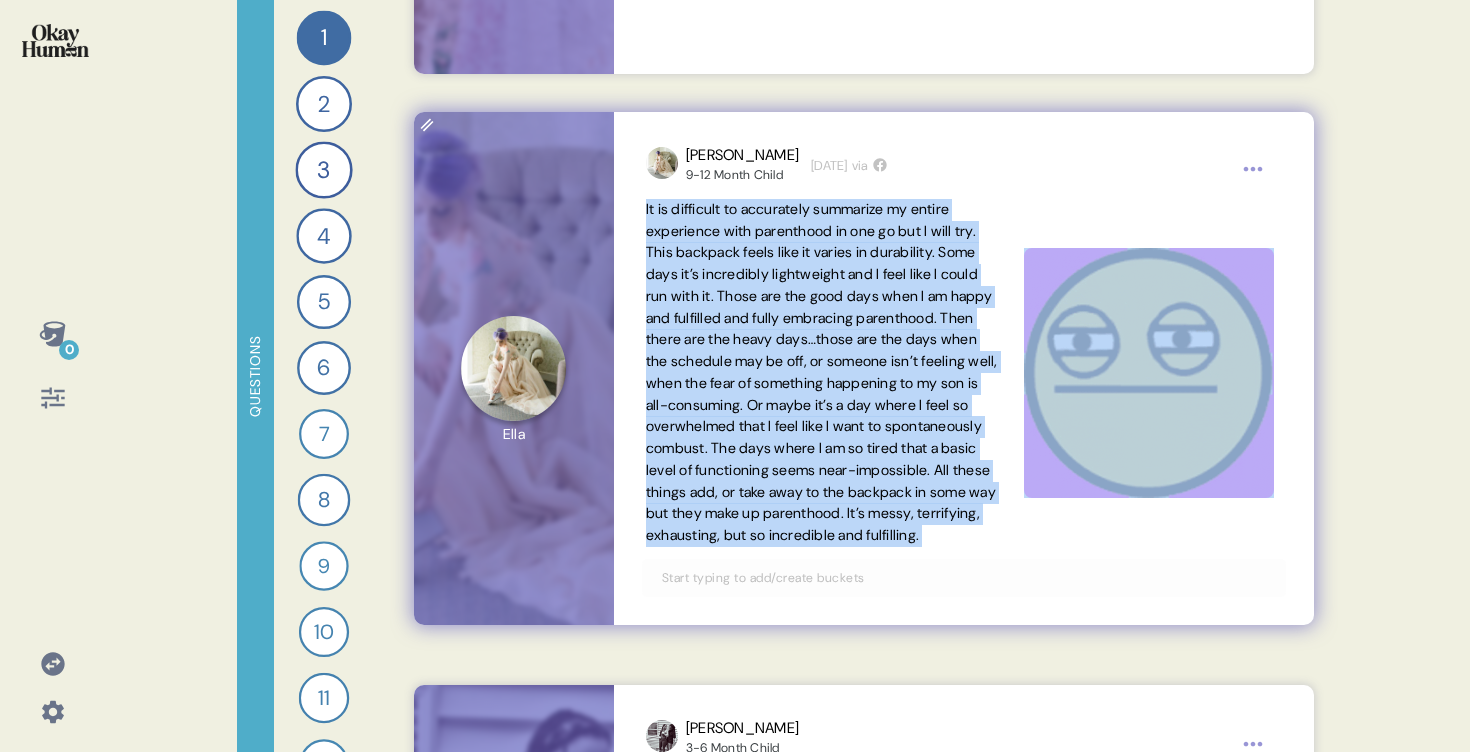 click on "It is difficult to accurately summarize my entire experience with parenthood in one go but I will try.
This backpack feels like it varies in durability. Some days it’s incredibly lightweight and I feel like I could run with it. Those are the good days when I am happy and fulfilled and fully embracing parenthood. Then there are the heavy days…those are the days when the schedule may be off, or someone isn’t feeling well, when the fear of something happening to my son is all-consuming.
Or maybe it’s a day where I feel so overwhelmed that I feel like I want to spontaneously combust. The days where I am so tired that a basic level of functioning seems near-impossible.
All these things add, or take away to the backpack in some way but they make up parenthood. It’s messy, terrifying, exhausting, but so incredible and fulfilling." at bounding box center (822, 372) 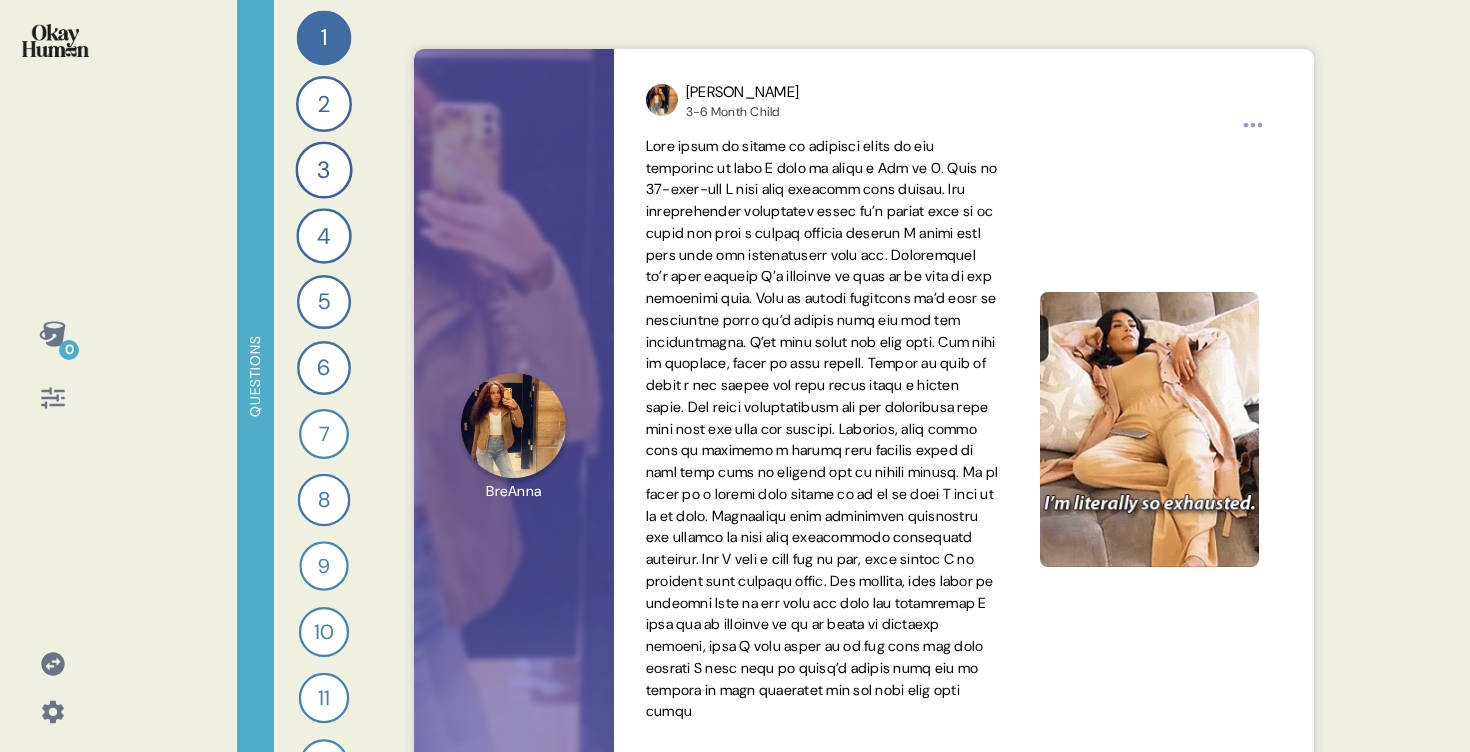 scroll, scrollTop: 0, scrollLeft: 0, axis: both 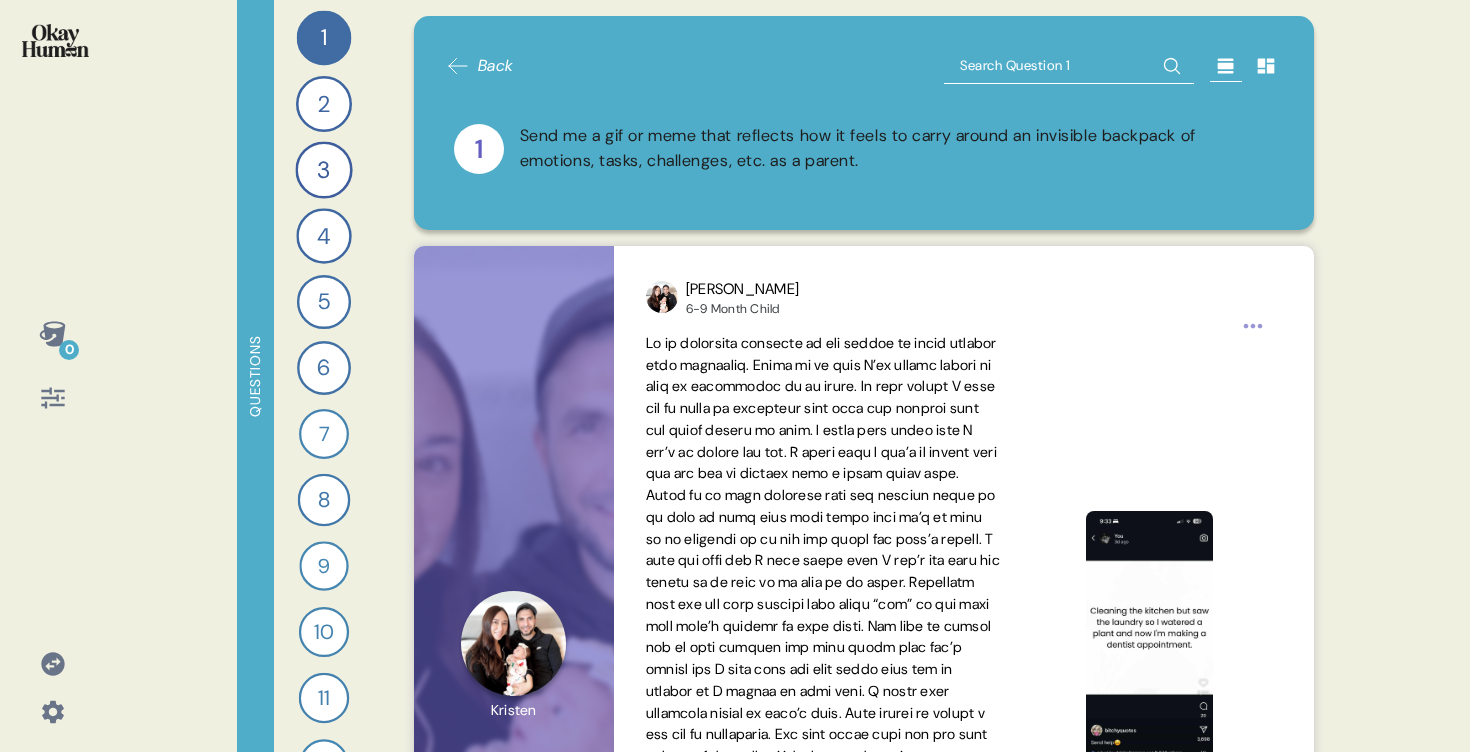 click at bounding box center (1069, 66) 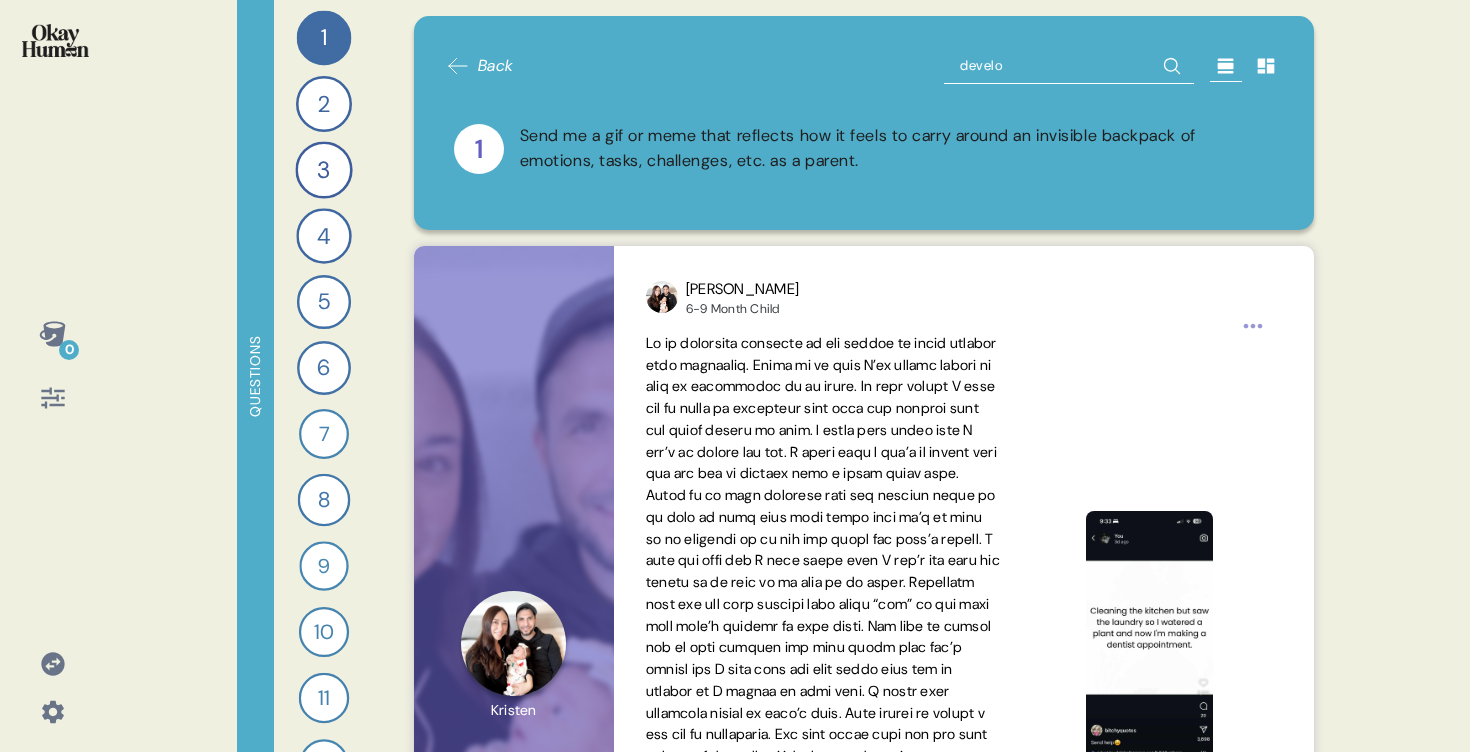 type on "develop" 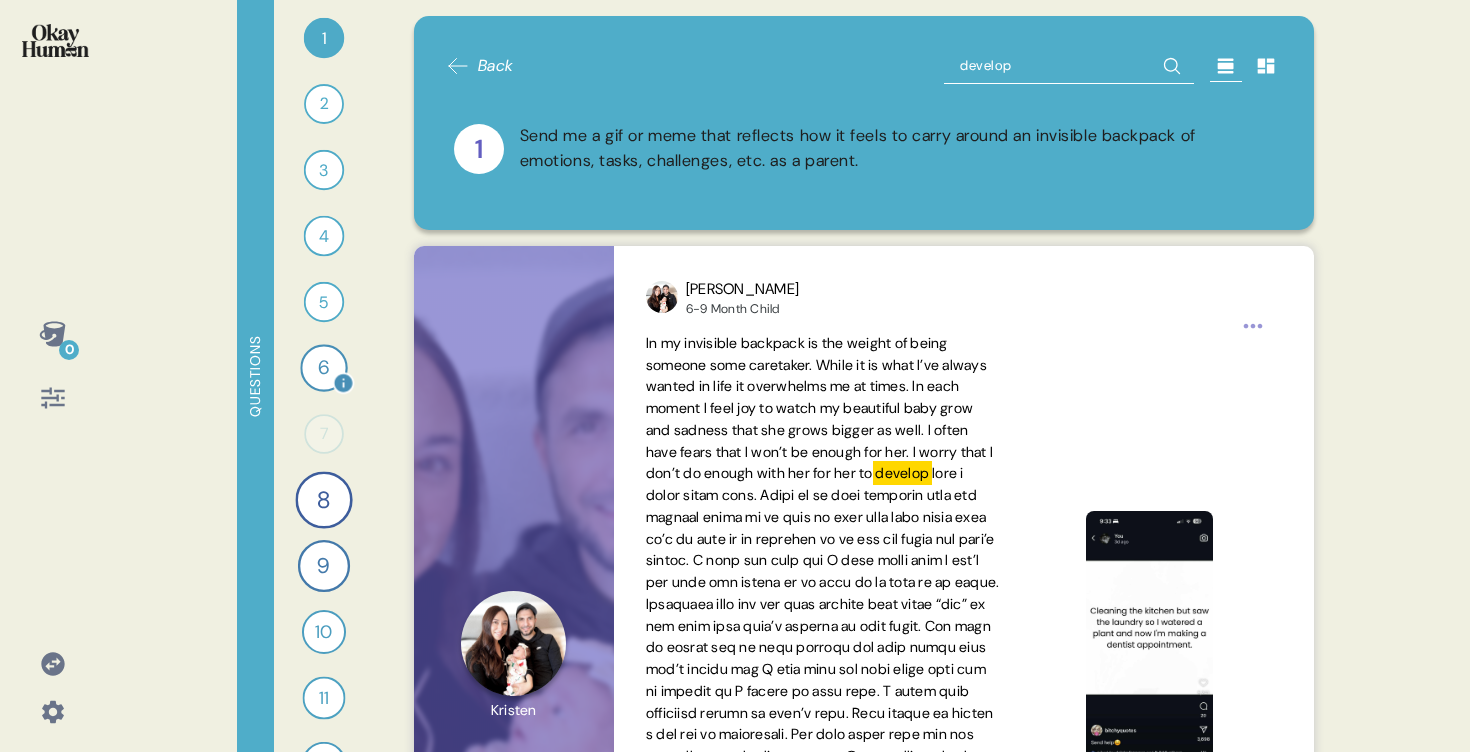 click on "6" at bounding box center [323, 367] 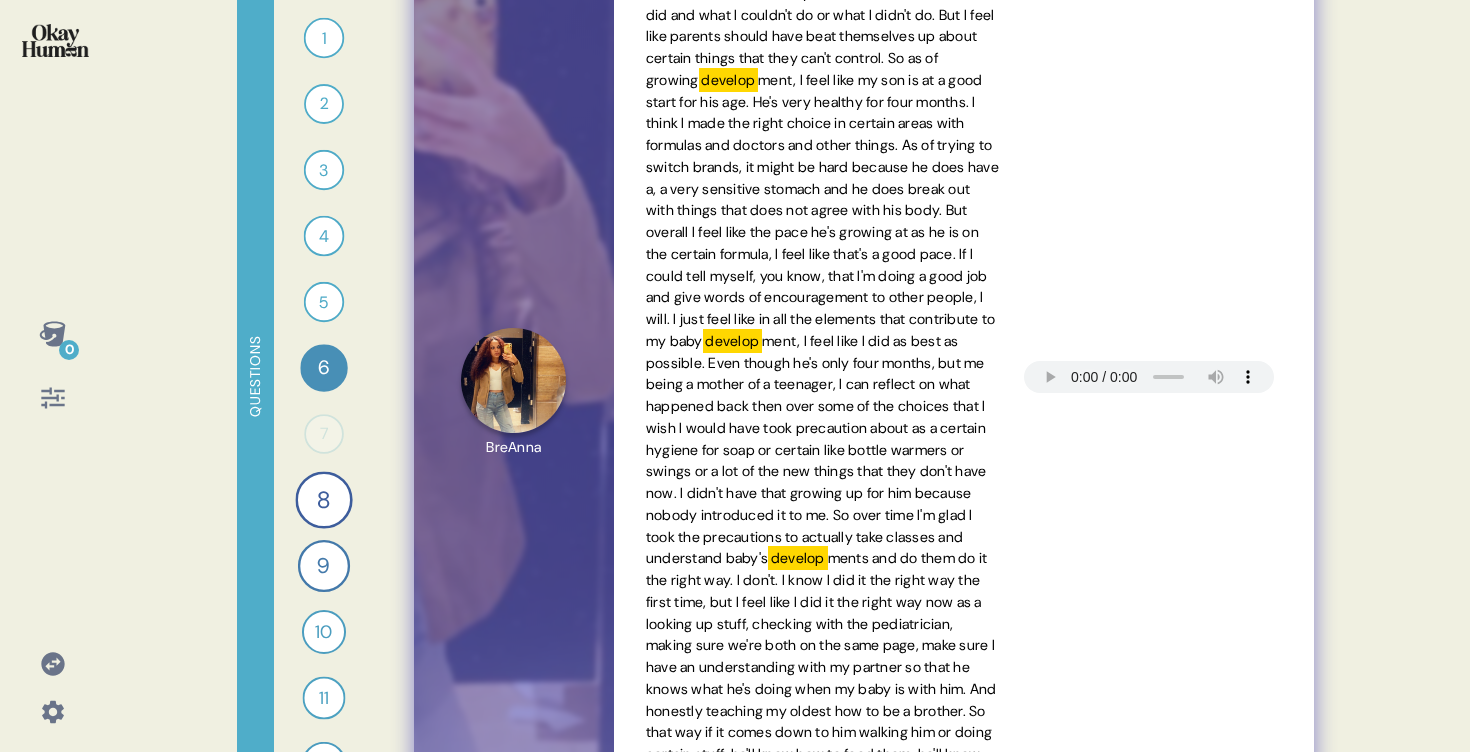 scroll, scrollTop: 0, scrollLeft: 0, axis: both 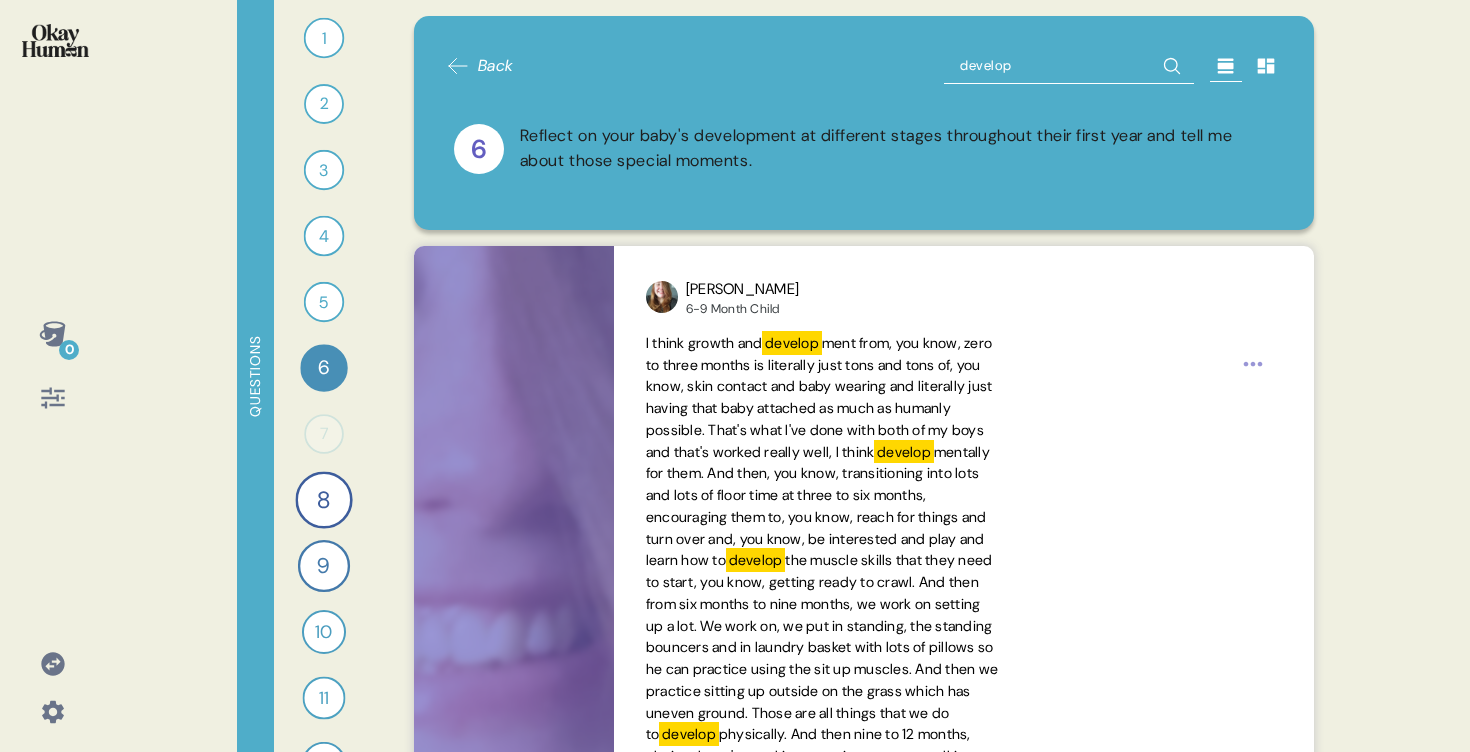 click on "Back develop 6 Reflect on your baby's development at different stages throughout their first year and tell me about those special moments." at bounding box center (864, 123) 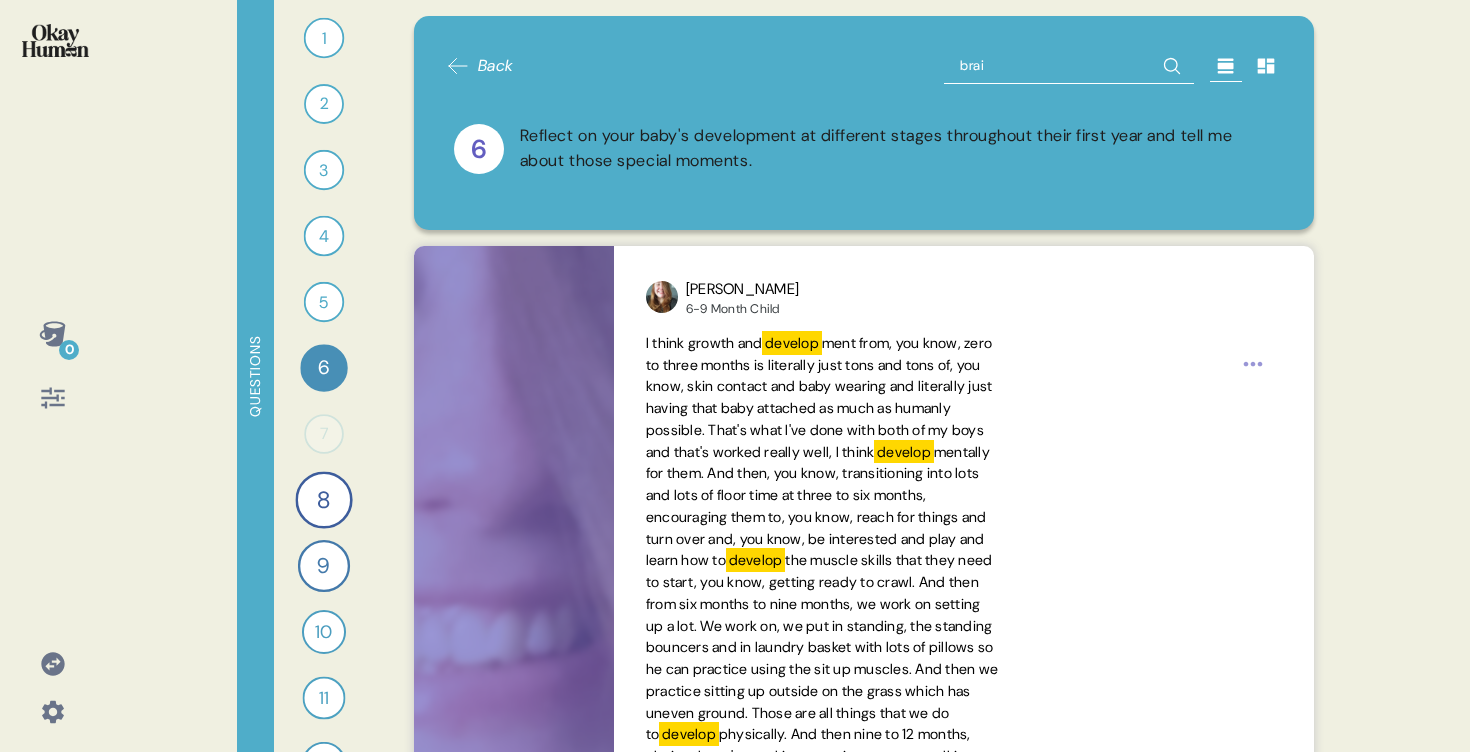type on "brain" 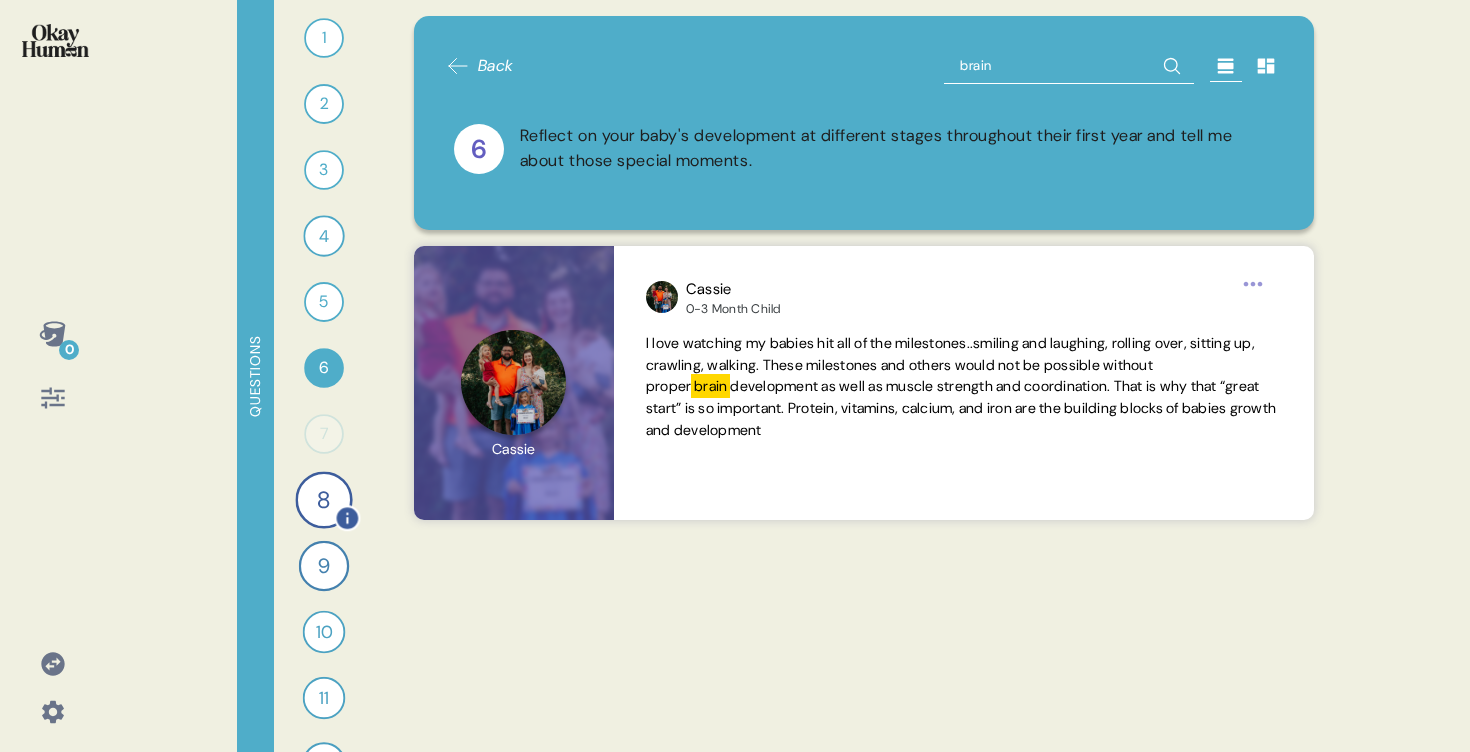 click on "8" at bounding box center (323, 499) 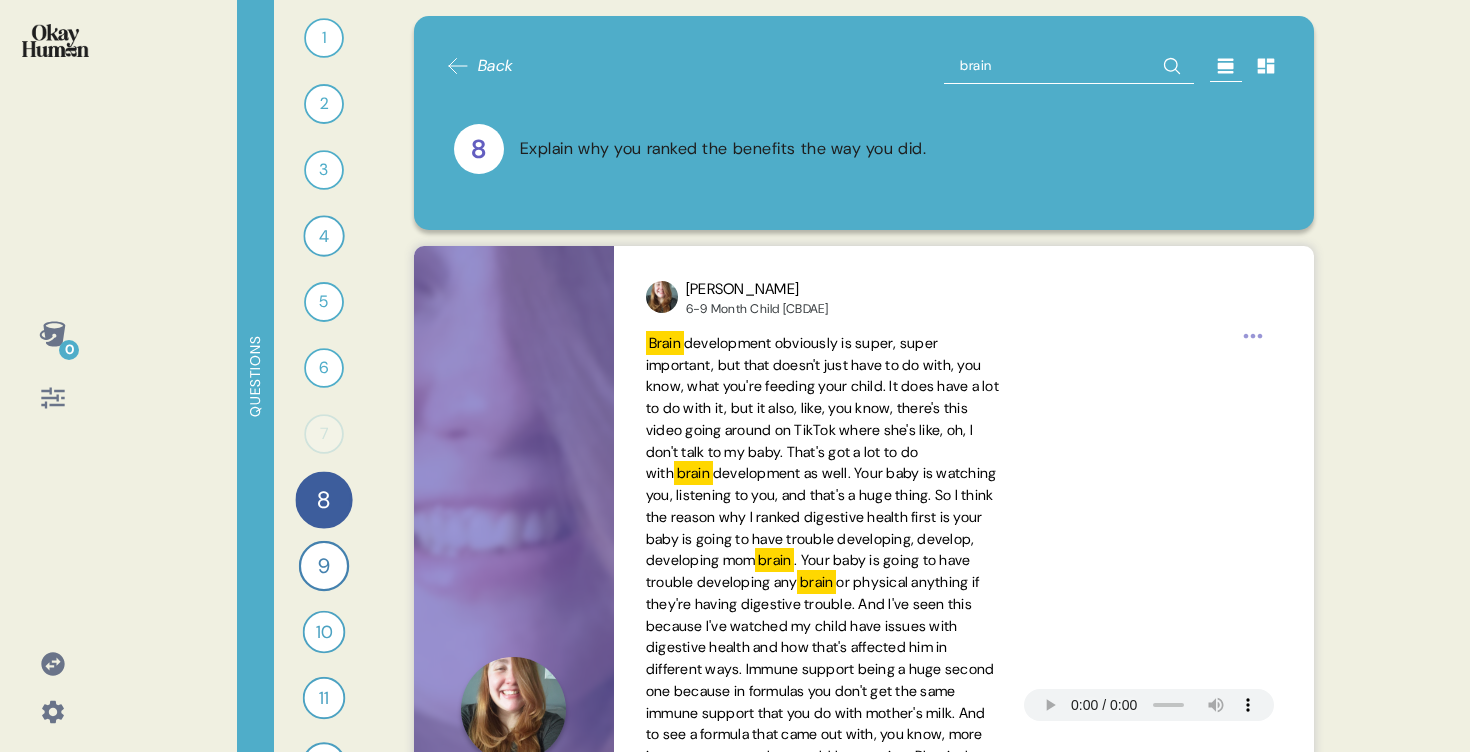 click on "brain" at bounding box center (1069, 66) 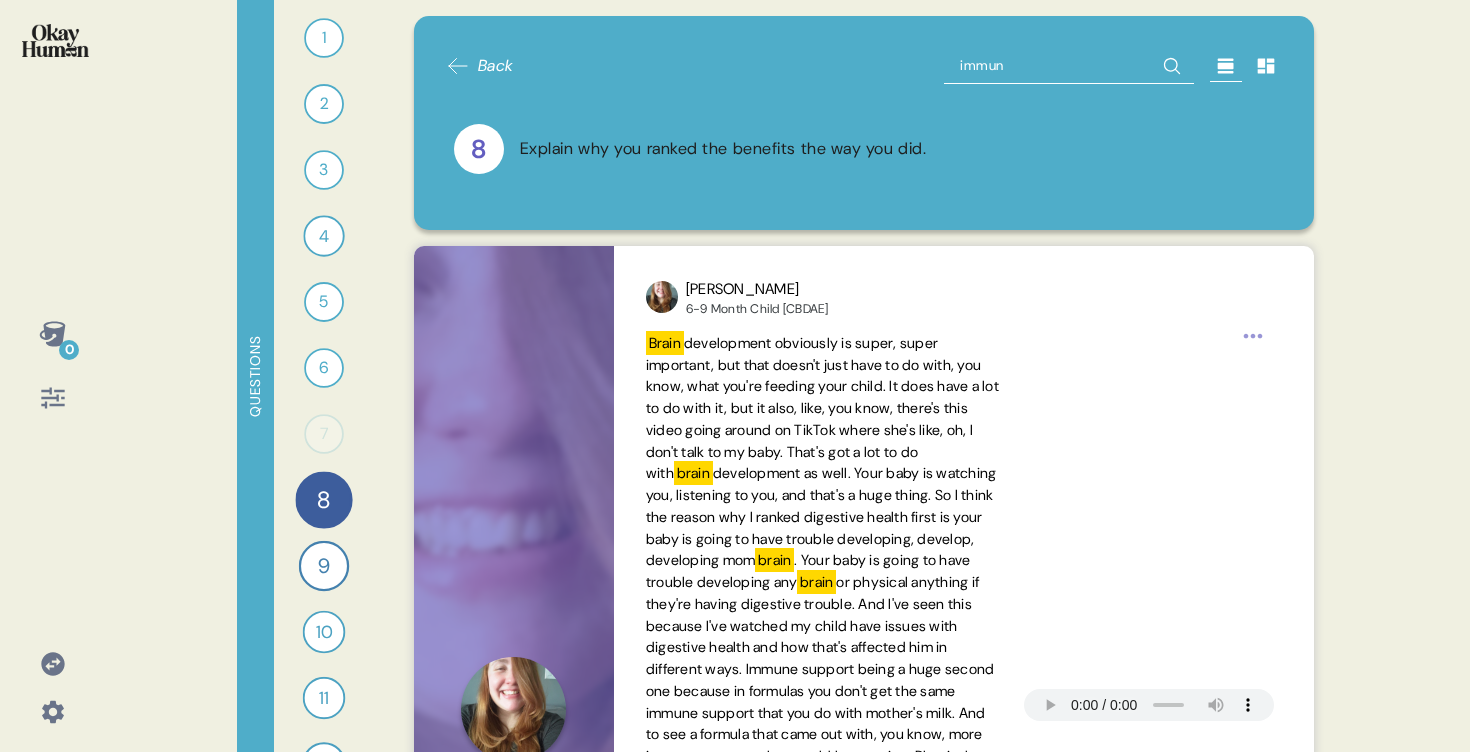 type on "immune" 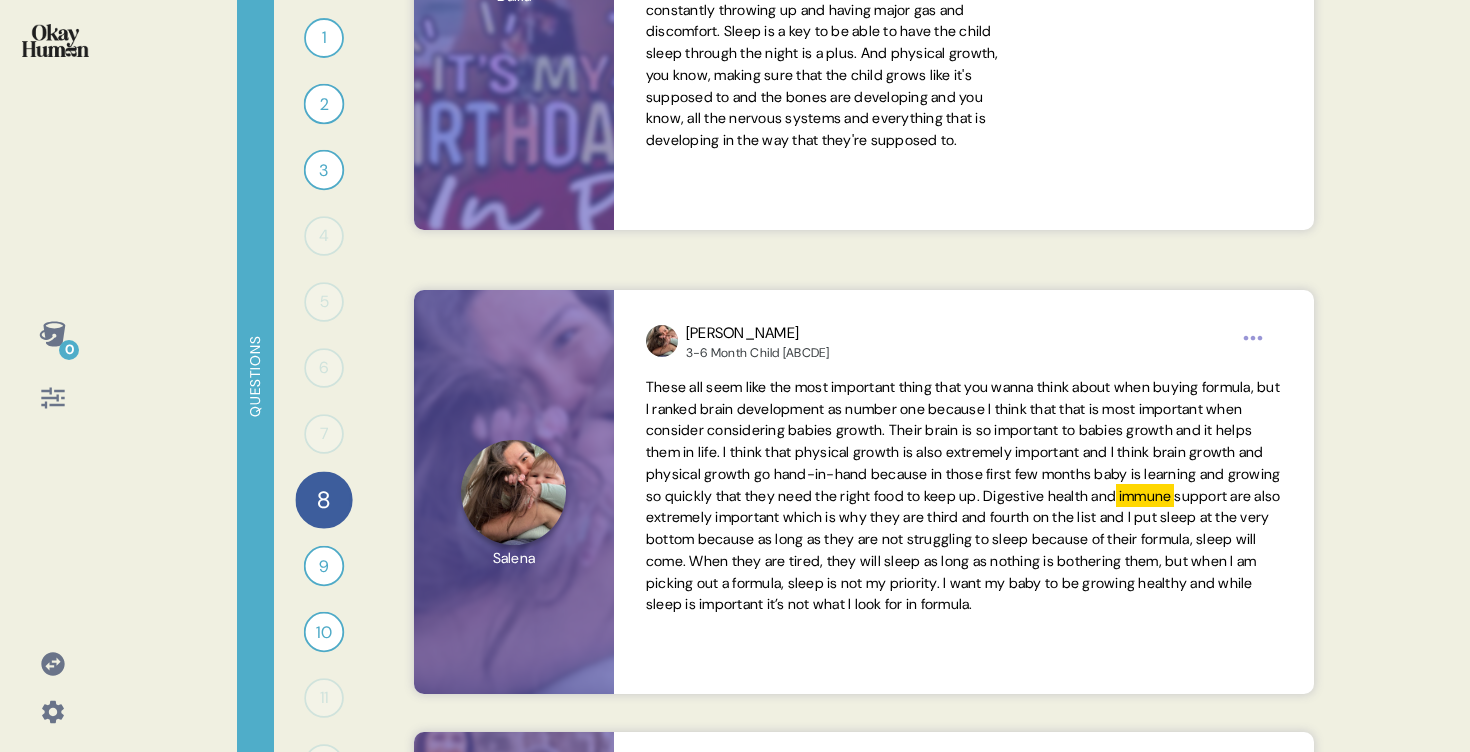 scroll, scrollTop: 4736, scrollLeft: 0, axis: vertical 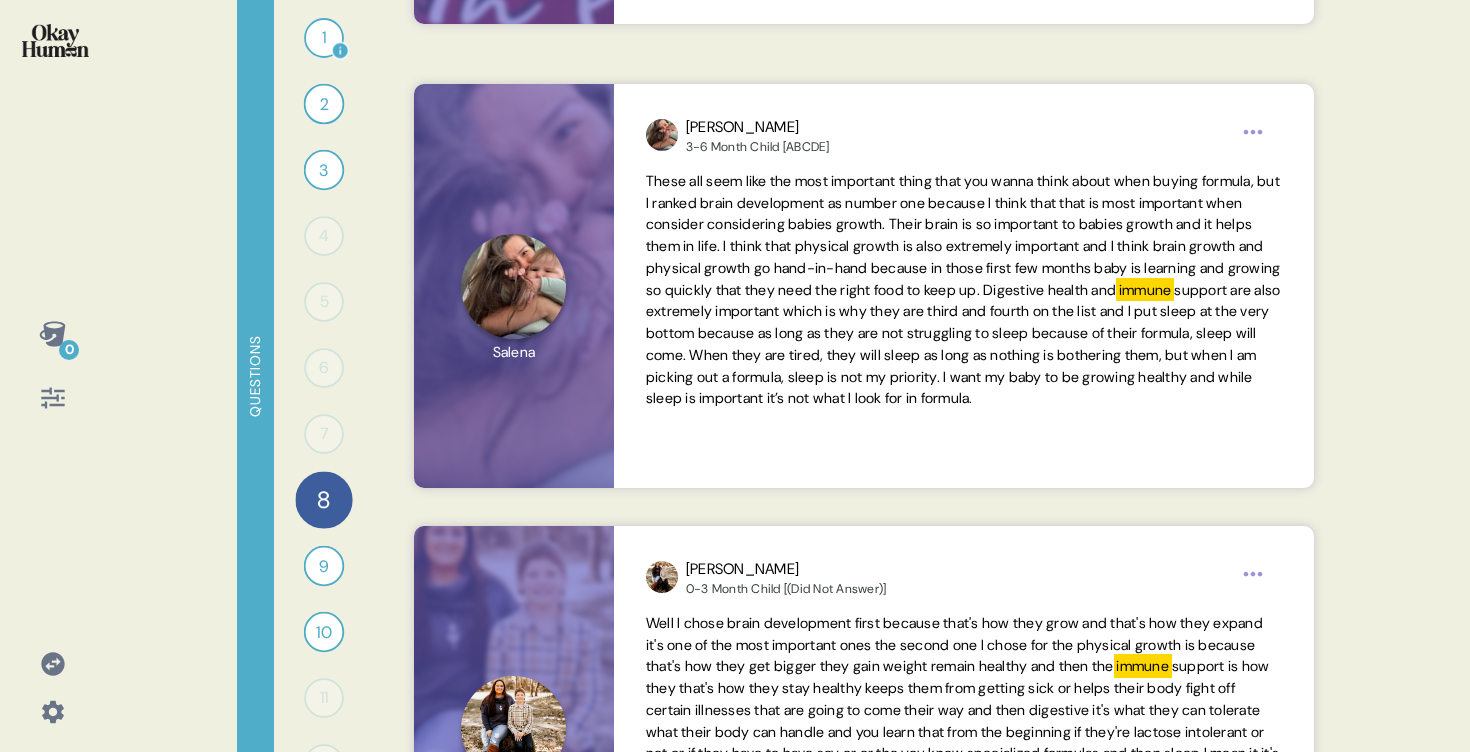 click on "1" at bounding box center [324, 38] 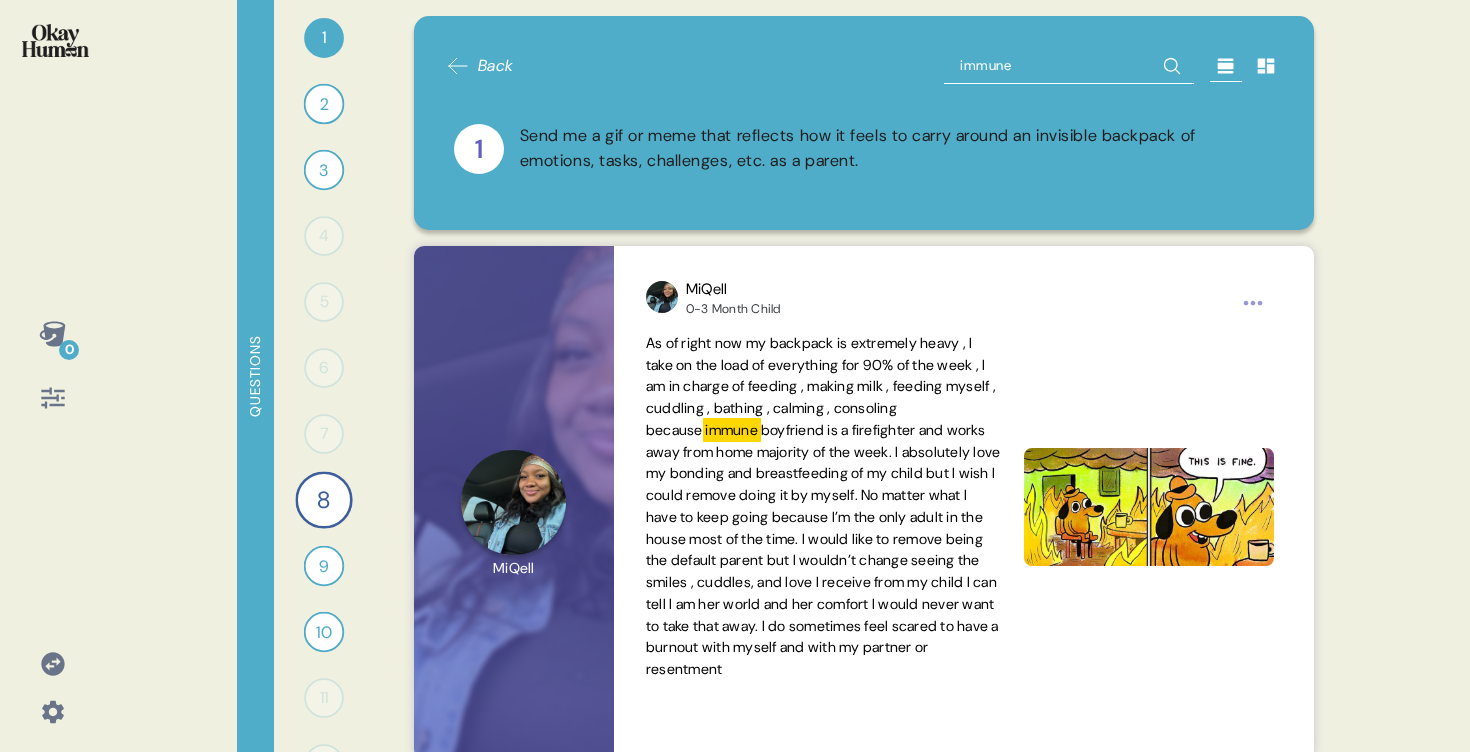 click on "immune" at bounding box center (1069, 66) 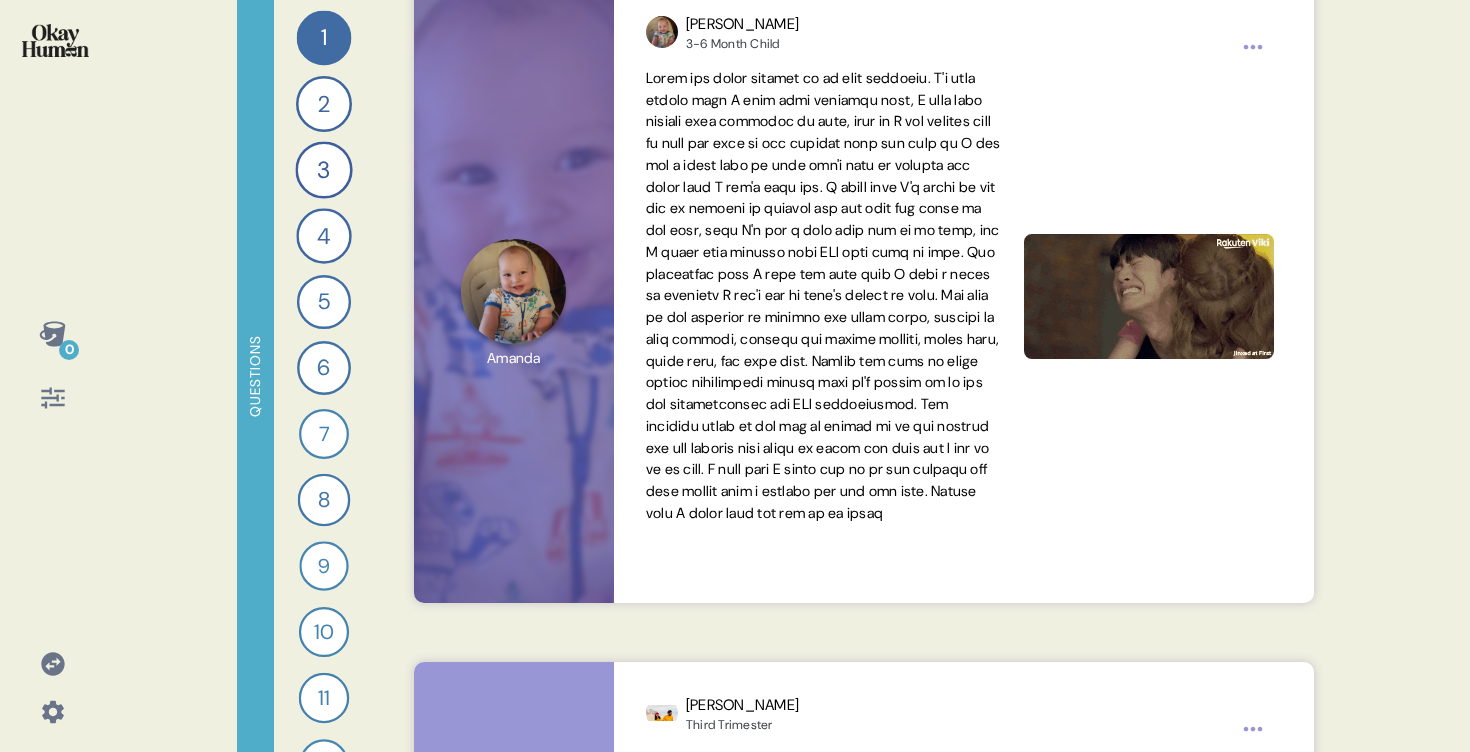 scroll, scrollTop: 5620, scrollLeft: 0, axis: vertical 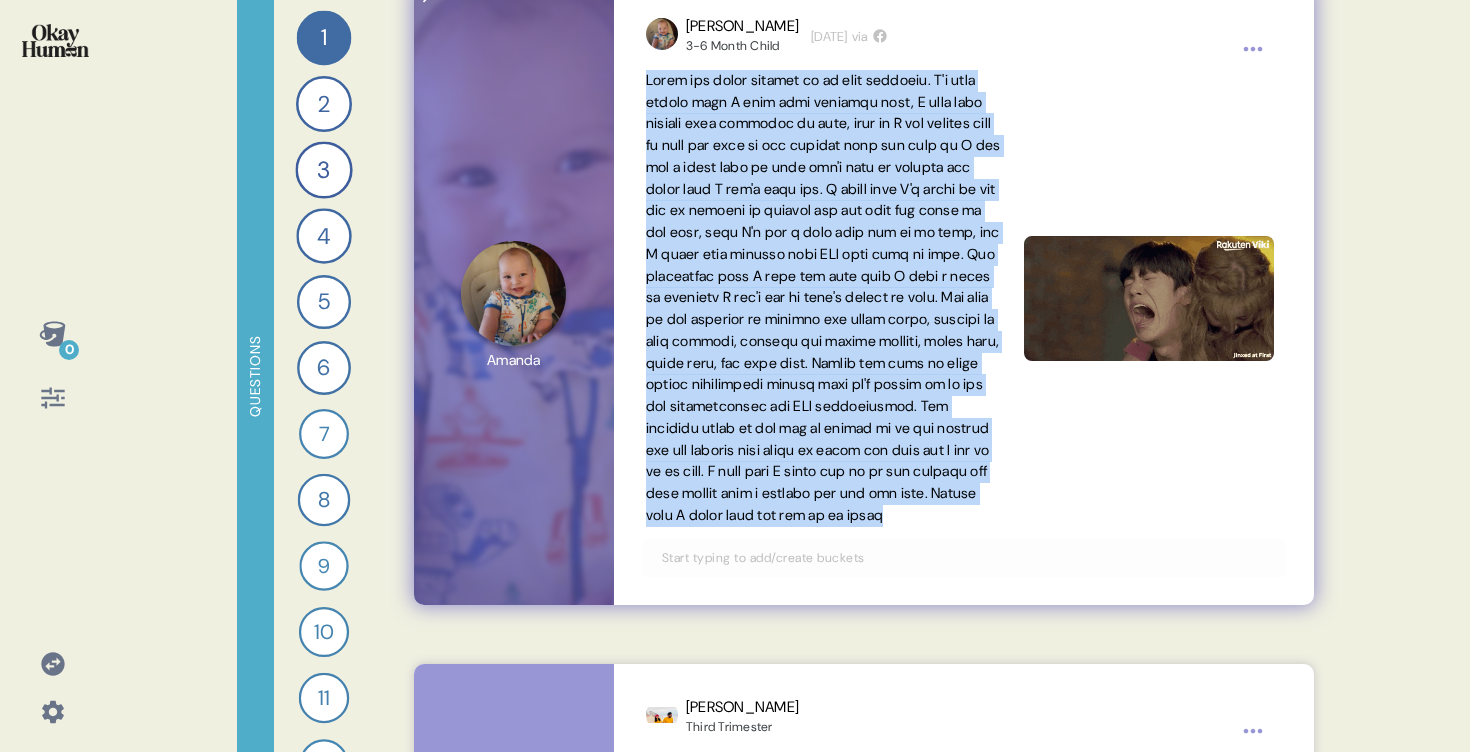 drag, startPoint x: 648, startPoint y: 81, endPoint x: 974, endPoint y: 560, distance: 579.4109 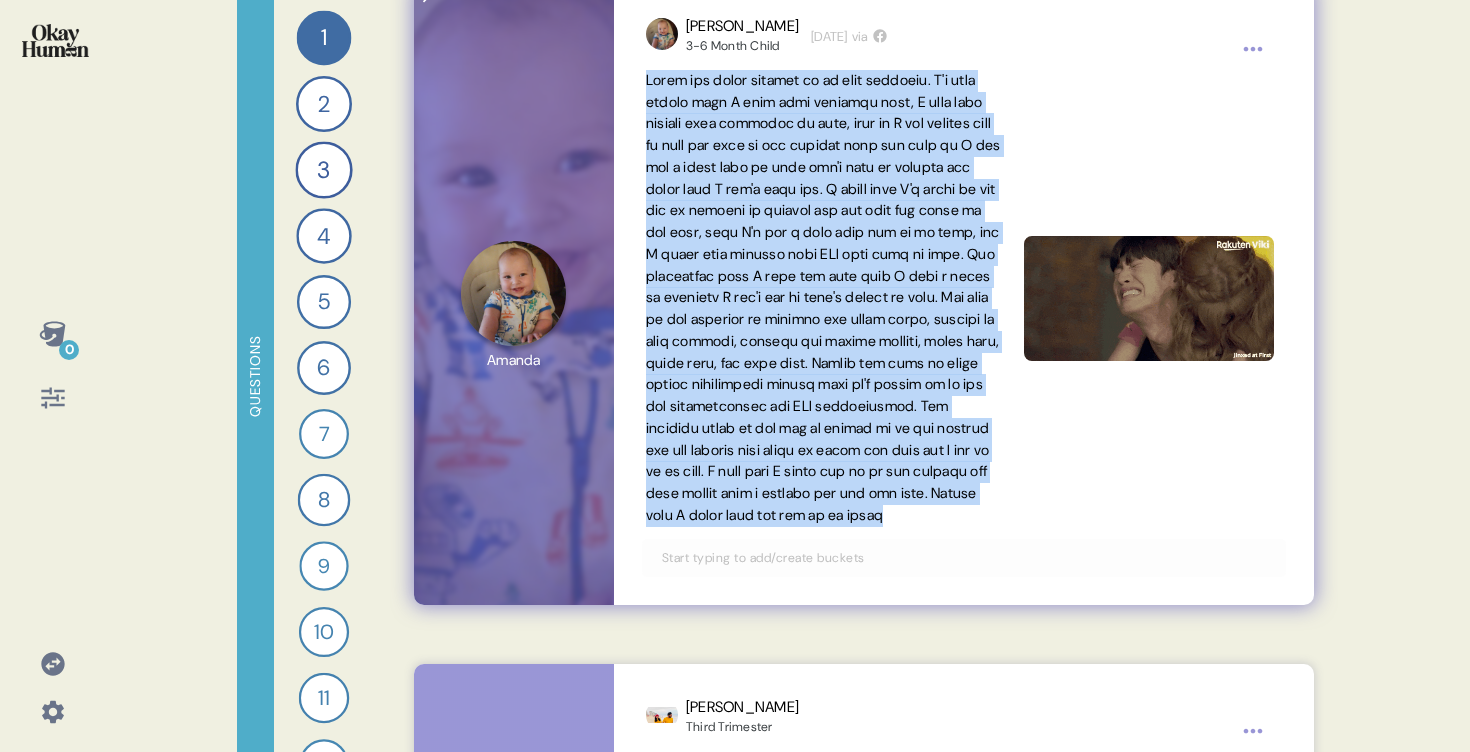 click at bounding box center [823, 298] 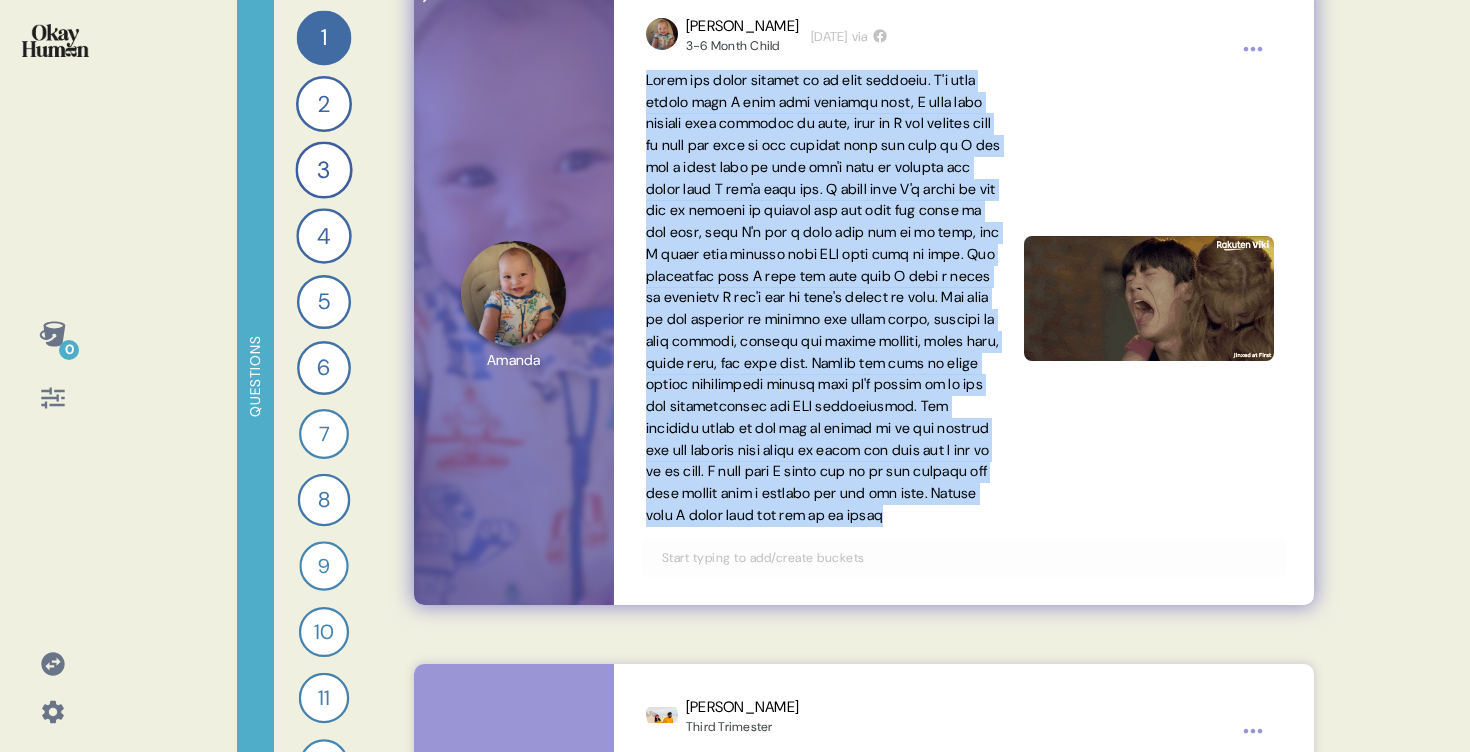 copy on "Right now every emotion is in that backpack.  I'm very joyful that I have this precious baby, I fear that someone will mistreat my baby, that if I let someone help me with the baby or let someone take the baby so I can get a break that my baby won't love me anymore and think that I don't want him. I worry that I'm going to run out of formula or diapers and not have the money to get more, that I'm not a very good mom to my baby, and I worry that someone like CPS will take my baby. The challenges that I face are that when I need a break or breather I don't ask my baby's father to help. The task in the backpack is keeping the house clean, keeping up with laundry, washing and making bottles, story time, belly time, and bath time. Taking the baby to every doctor appointment making sure he's caught up on all his immunizations and WIC appointments. The heaviest thing in the bag is trying to be the perfect mom and falling very short of being the best mom I can be to my baby.  I wish that I could let go of the cont..." 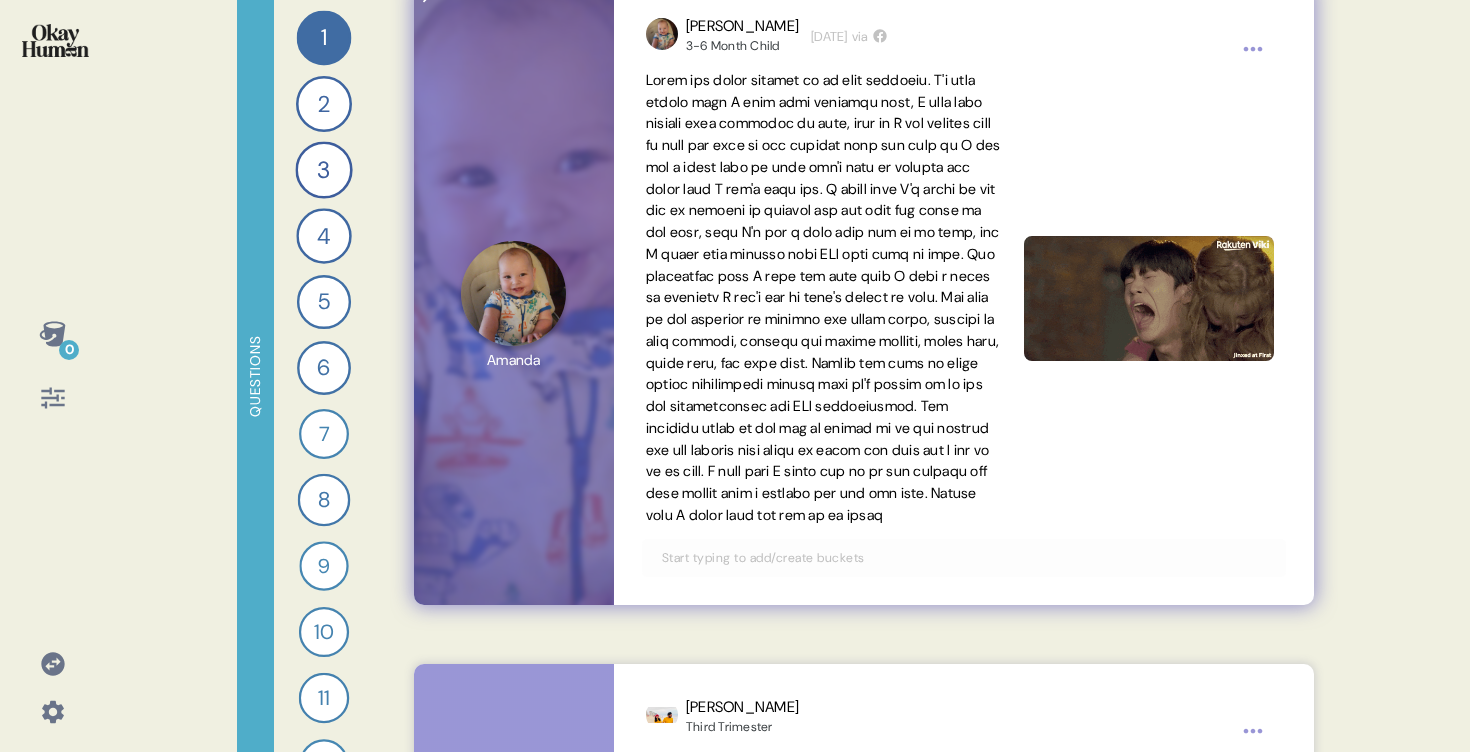 click at bounding box center (823, 297) 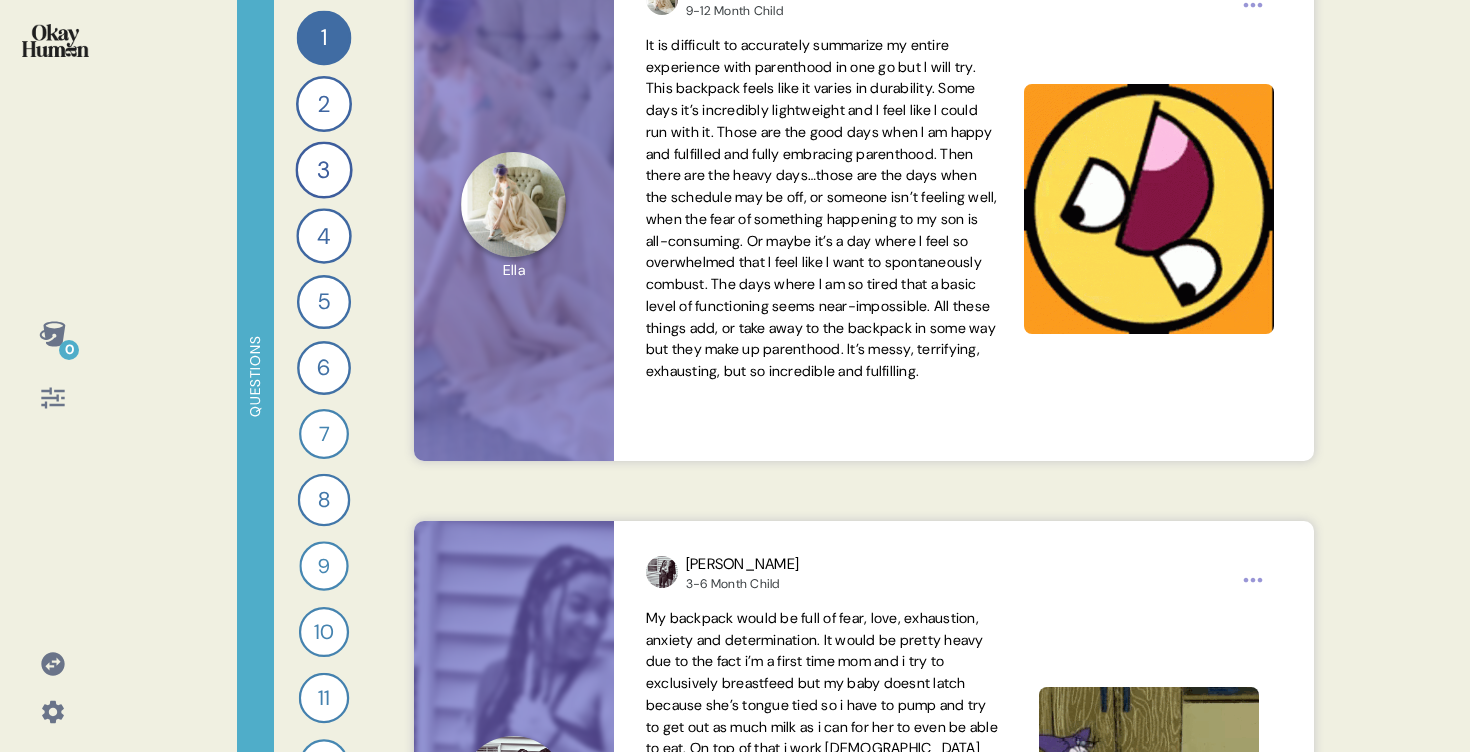 scroll, scrollTop: 15566, scrollLeft: 0, axis: vertical 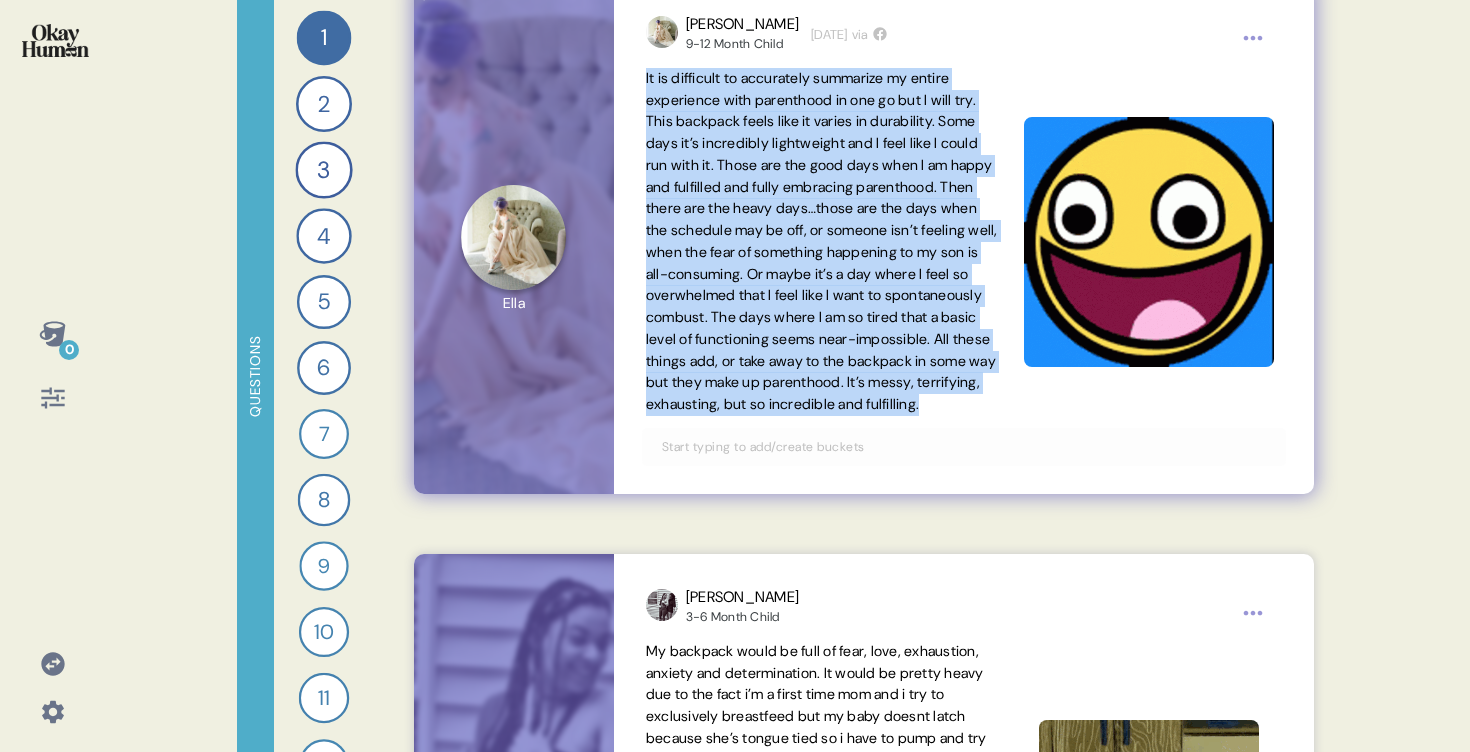 drag, startPoint x: 645, startPoint y: 82, endPoint x: 705, endPoint y: 443, distance: 365.95218 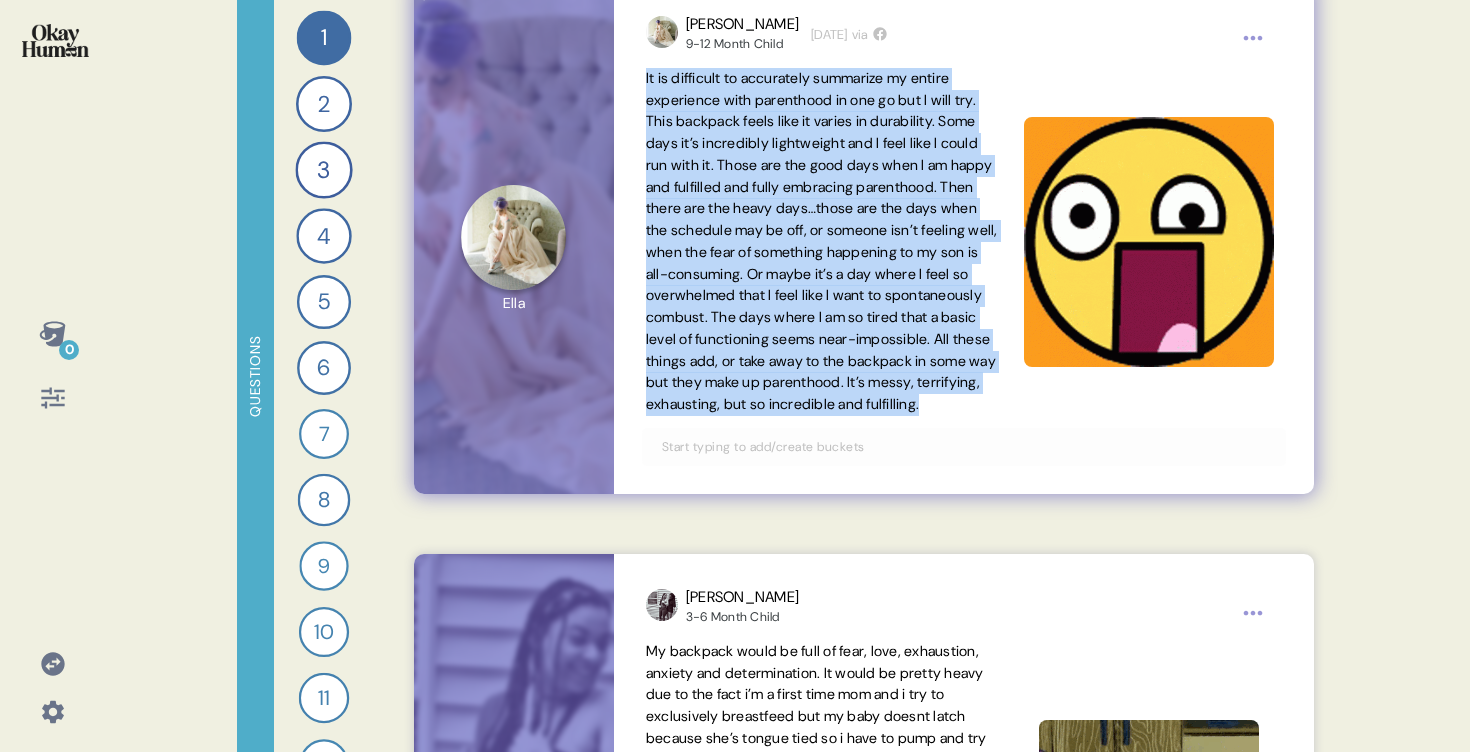 click on "It is difficult to accurately summarize my entire experience with parenthood in one go but I will try.
This backpack feels like it varies in durability. Some days it’s incredibly lightweight and I feel like I could run with it. Those are the good days when I am happy and fulfilled and fully embracing parenthood. Then there are the heavy days…those are the days when the schedule may be off, or someone isn’t feeling well, when the fear of something happening to my son is all-consuming.
Or maybe it’s a day where I feel so overwhelmed that I feel like I want to spontaneously combust. The days where I am so tired that a basic level of functioning seems near-impossible.
All these things add, or take away to the backpack in some way but they make up parenthood. It’s messy, terrifying, exhausting, but so incredible and fulfilling." at bounding box center (823, 242) 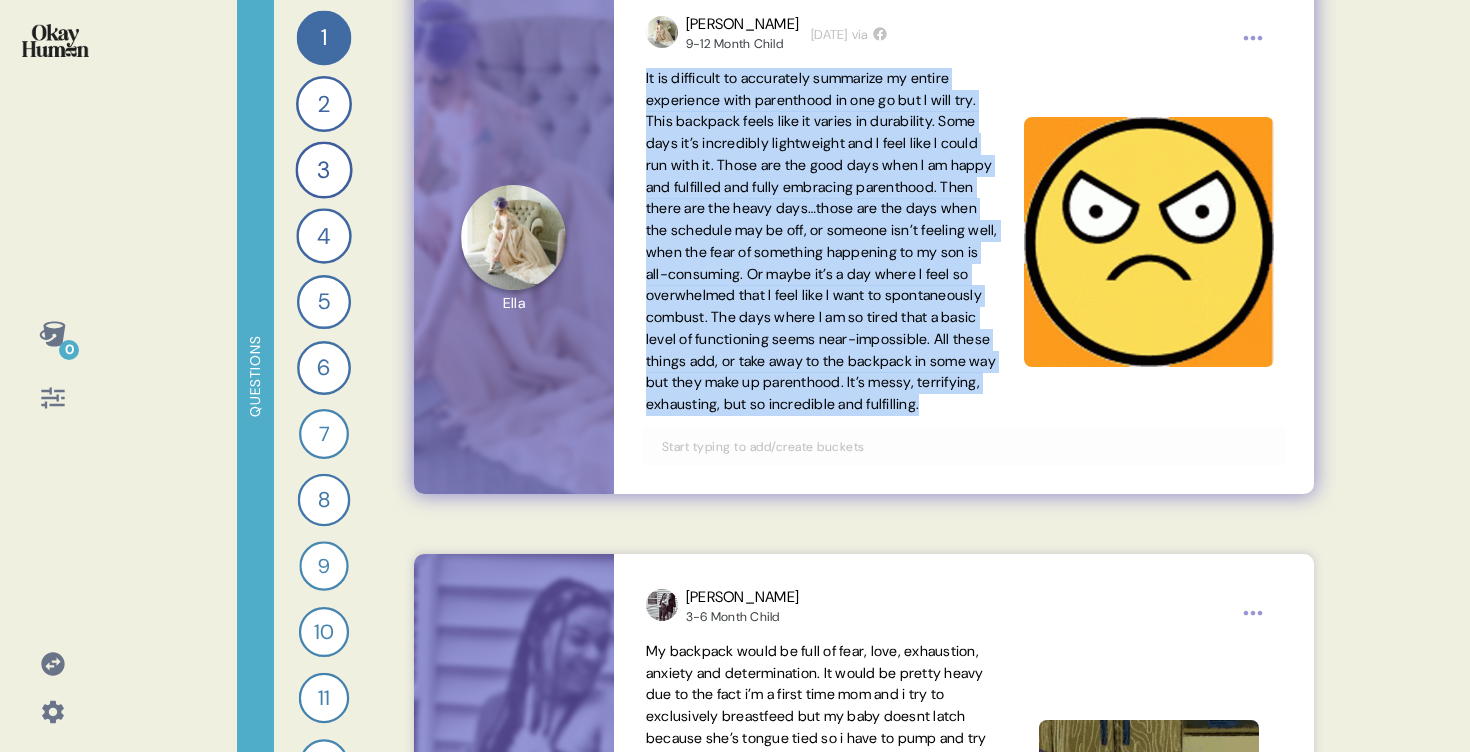 copy on "It is difficult to accurately summarize my entire experience with parenthood in one go but I will try.
This backpack feels like it varies in durability. Some days it’s incredibly lightweight and I feel like I could run with it. Those are the good days when I am happy and fulfilled and fully embracing parenthood. Then there are the heavy days…those are the days when the schedule may be off, or someone isn’t feeling well, when the fear of something happening to my son is all-consuming.
Or maybe it’s a day where I feel so overwhelmed that I feel like I want to spontaneously combust. The days where I am so tired that a basic level of functioning seems near-impossible.
All these things add, or take away to the backpack in some way but they make up parenthood. It’s messy, terrifying, exhausting, but so incredible and fulfilling." 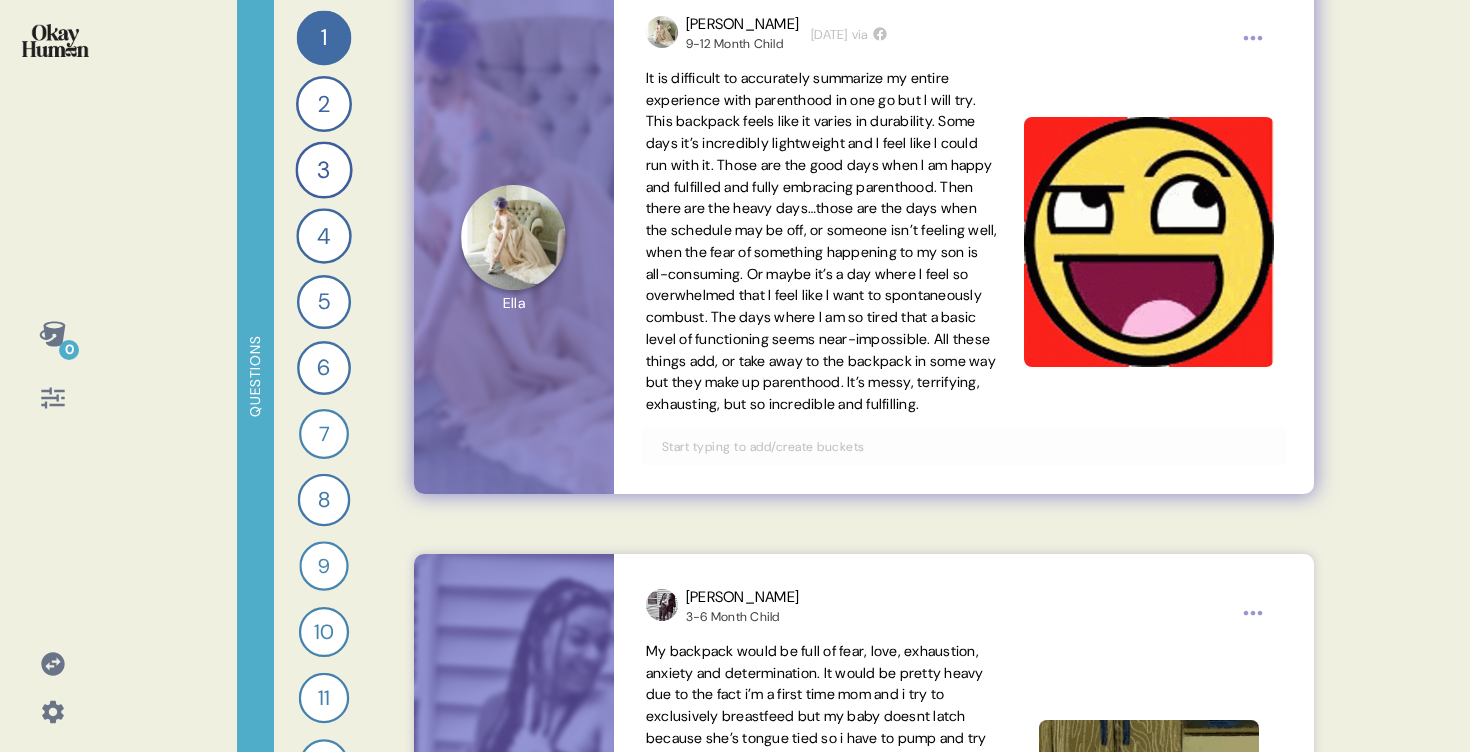 click on "It is difficult to accurately summarize my entire experience with parenthood in one go but I will try.
This backpack feels like it varies in durability. Some days it’s incredibly lightweight and I feel like I could run with it. Those are the good days when I am happy and fulfilled and fully embracing parenthood. Then there are the heavy days…those are the days when the schedule may be off, or someone isn’t feeling well, when the fear of something happening to my son is all-consuming.
Or maybe it’s a day where I feel so overwhelmed that I feel like I want to spontaneously combust. The days where I am so tired that a basic level of functioning seems near-impossible.
All these things add, or take away to the backpack in some way but they make up parenthood. It’s messy, terrifying, exhausting, but so incredible and fulfilling." at bounding box center (822, 241) 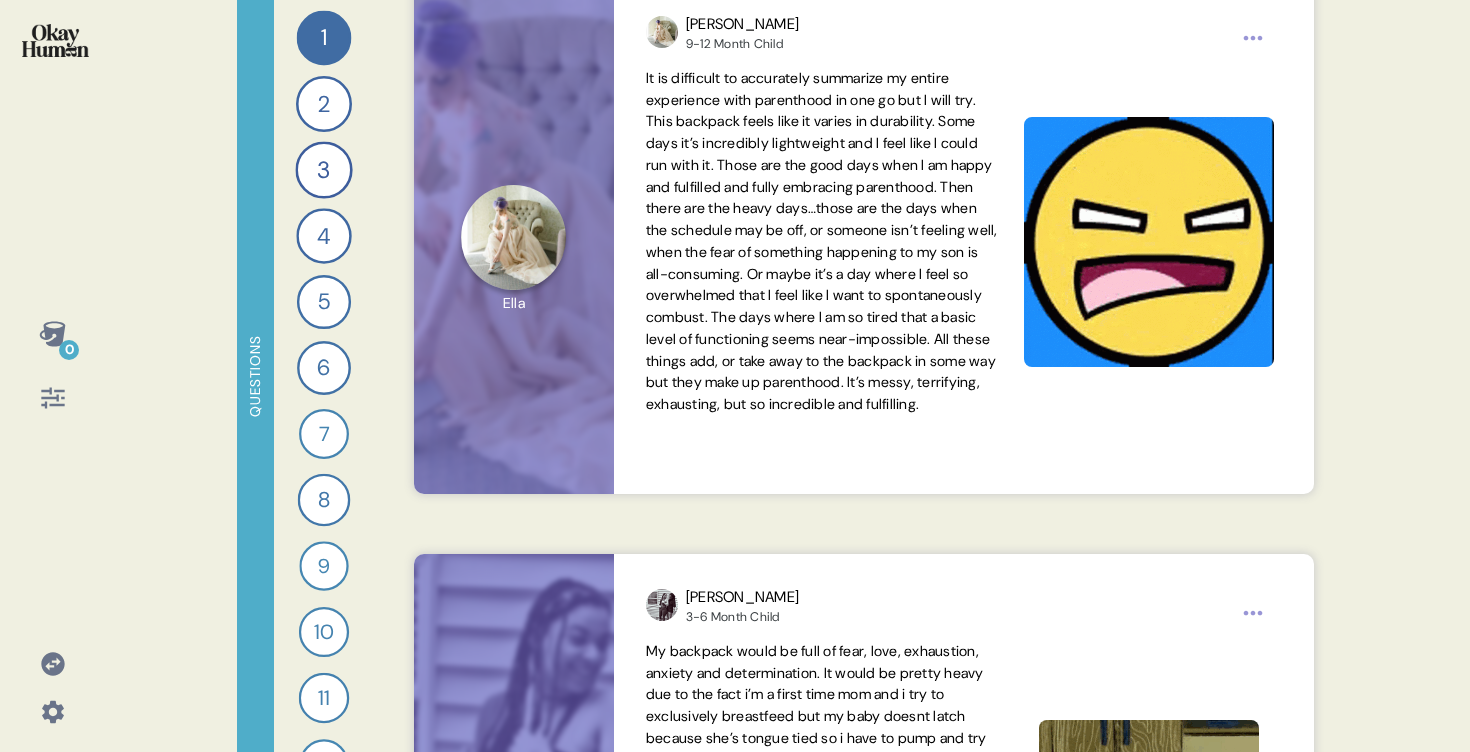 scroll, scrollTop: 188, scrollLeft: 0, axis: vertical 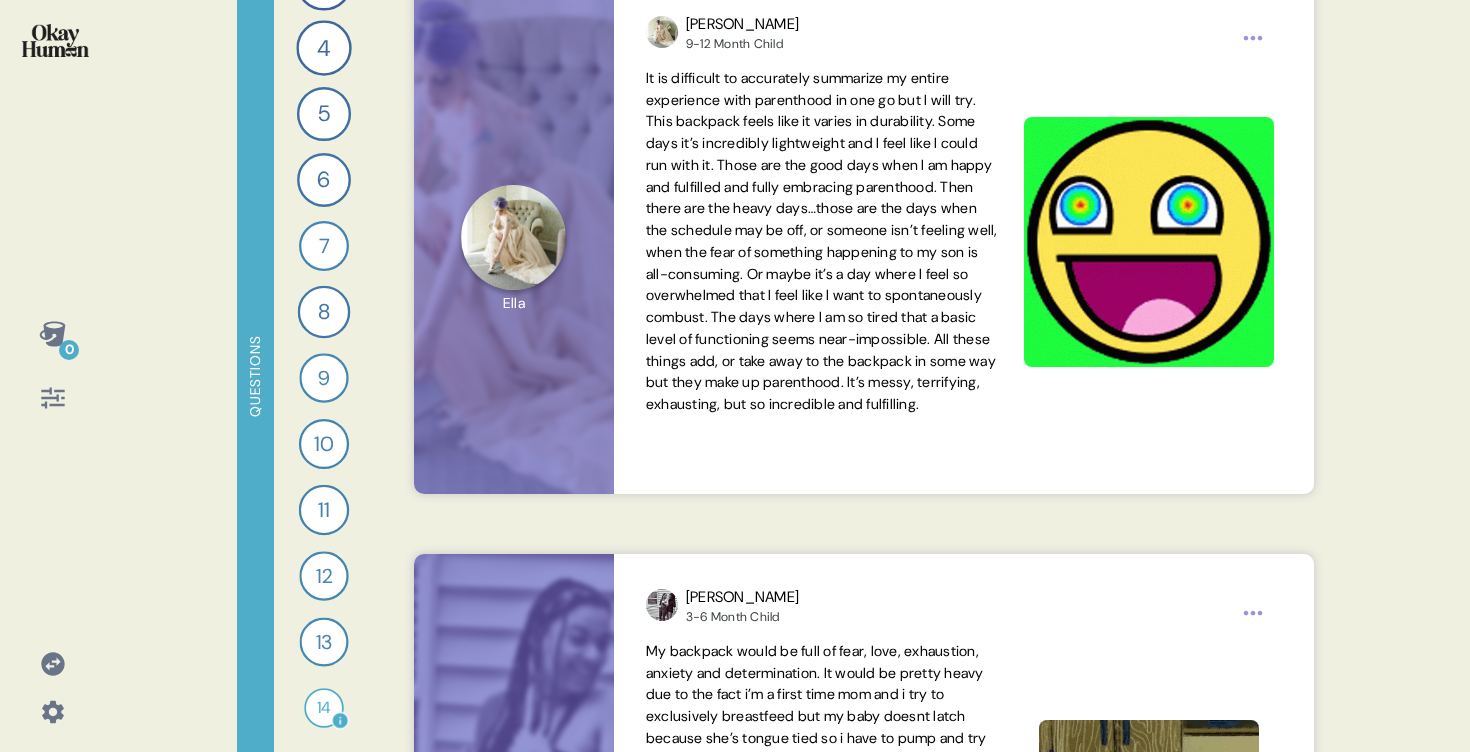 click on "14" at bounding box center (324, 708) 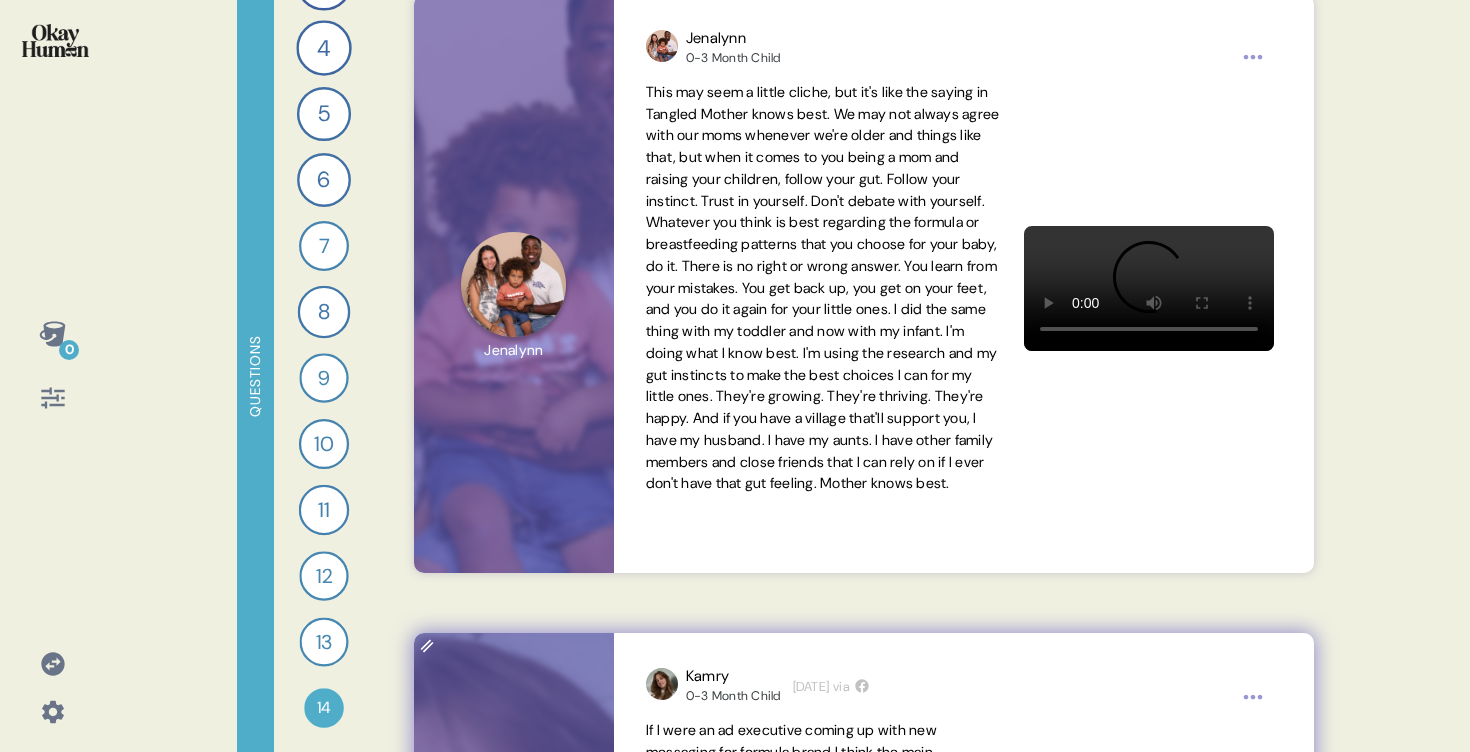 scroll, scrollTop: 1946, scrollLeft: 0, axis: vertical 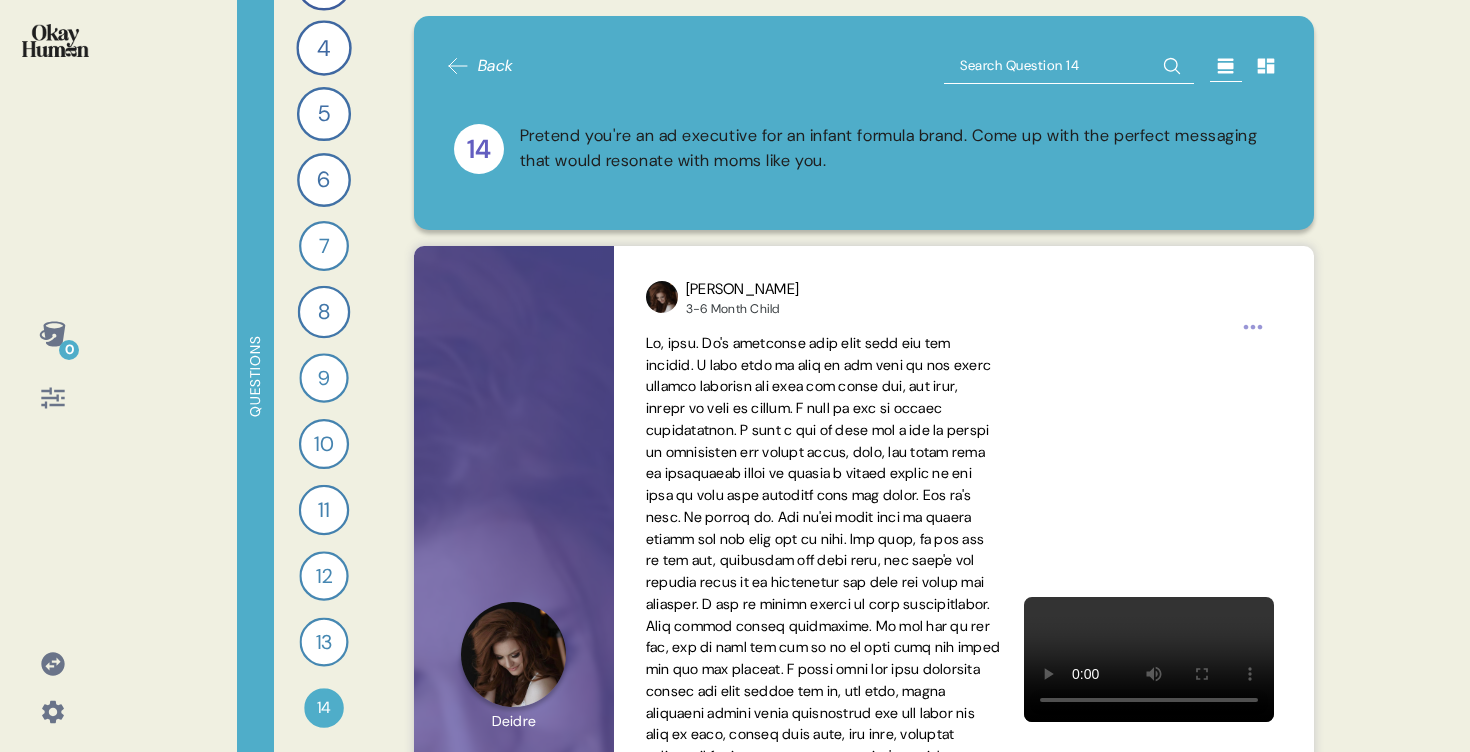 click at bounding box center [1069, 66] 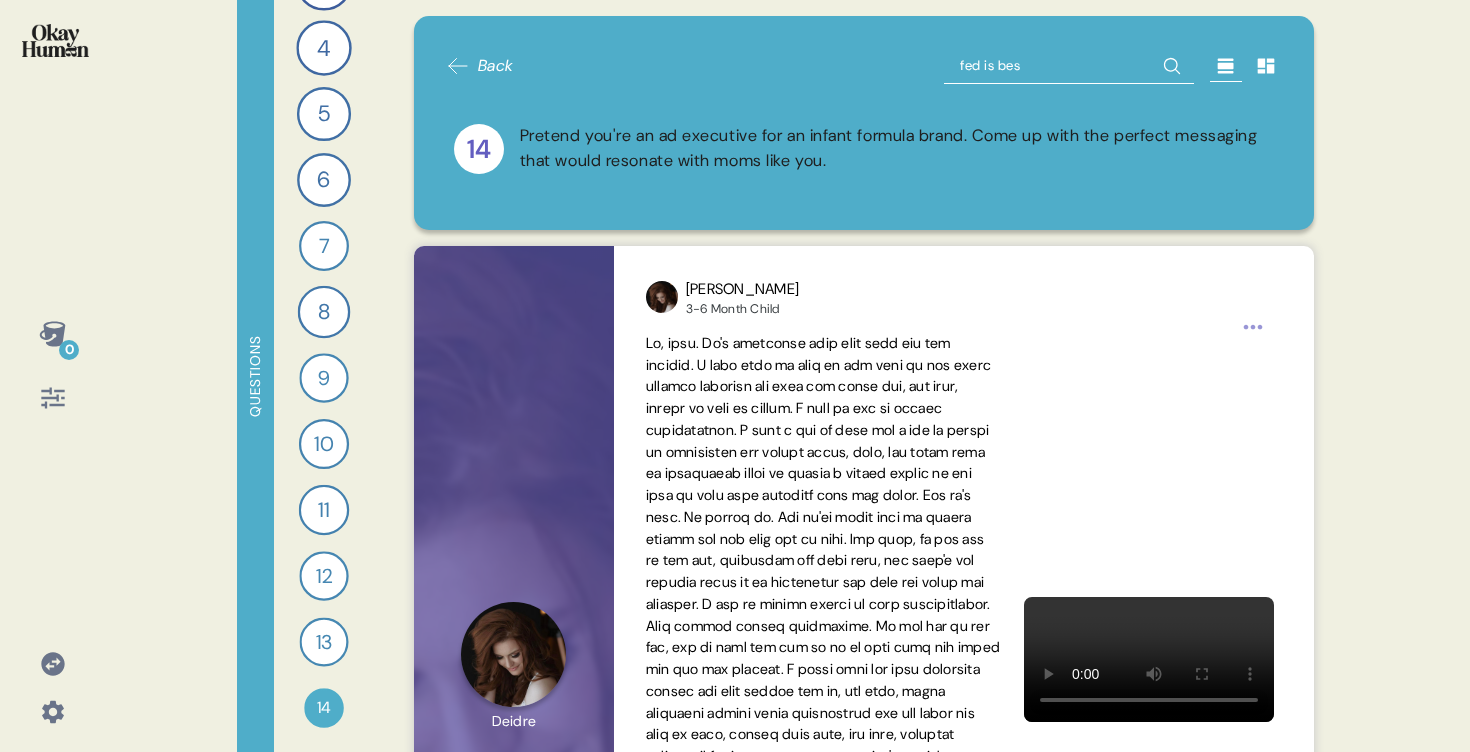 type on "fed is best" 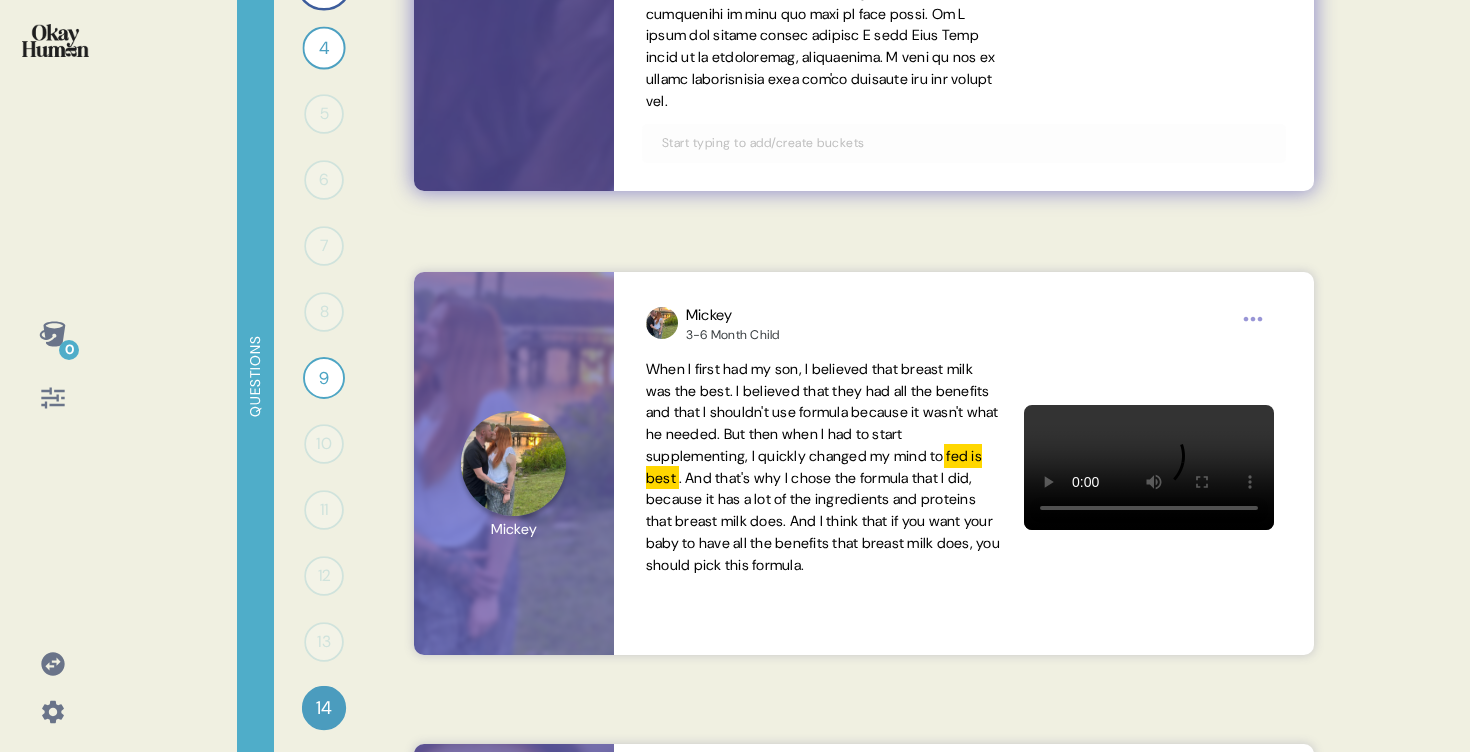 scroll, scrollTop: 874, scrollLeft: 0, axis: vertical 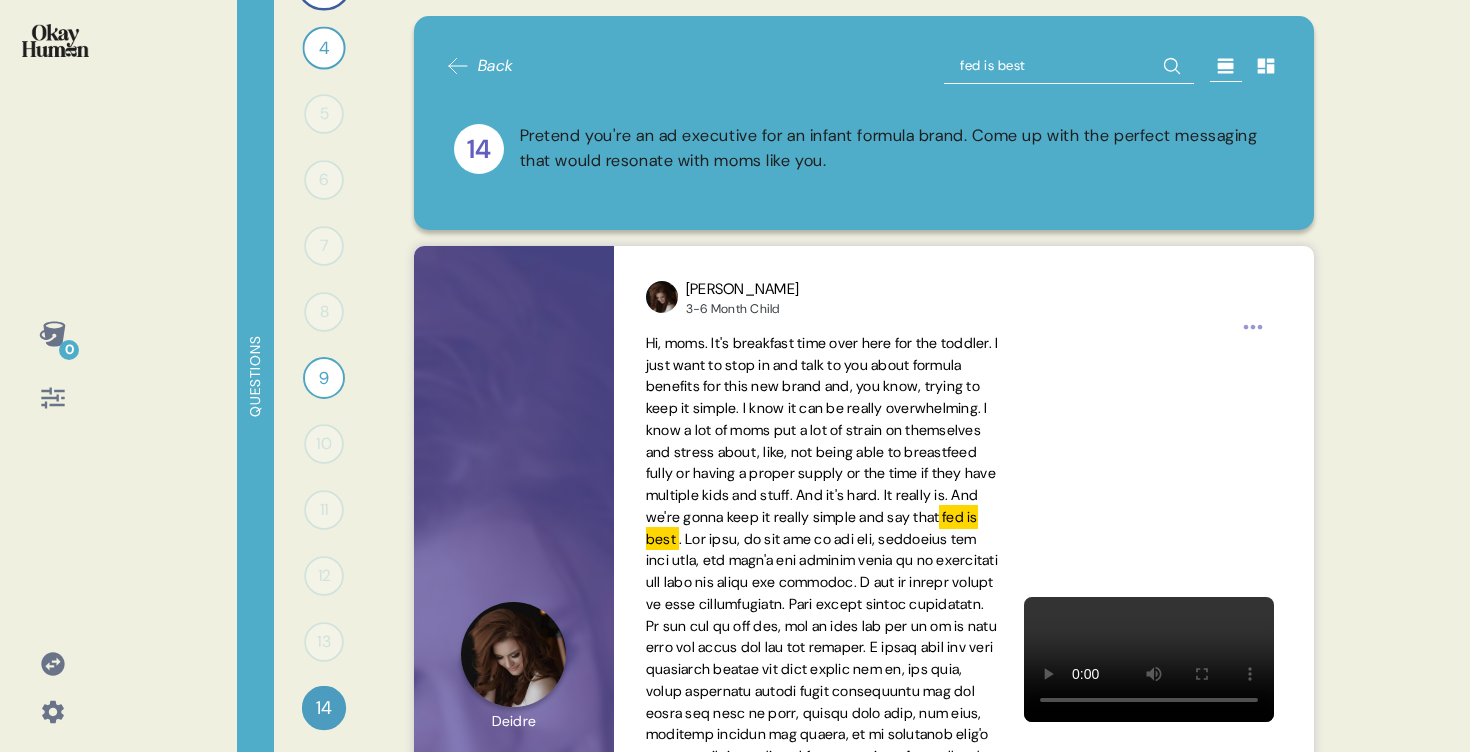 click on "Back fed is best 14 Pretend you're an ad executive for an infant formula brand. Come up with the perfect messaging that would resonate with moms like you." at bounding box center [864, 123] 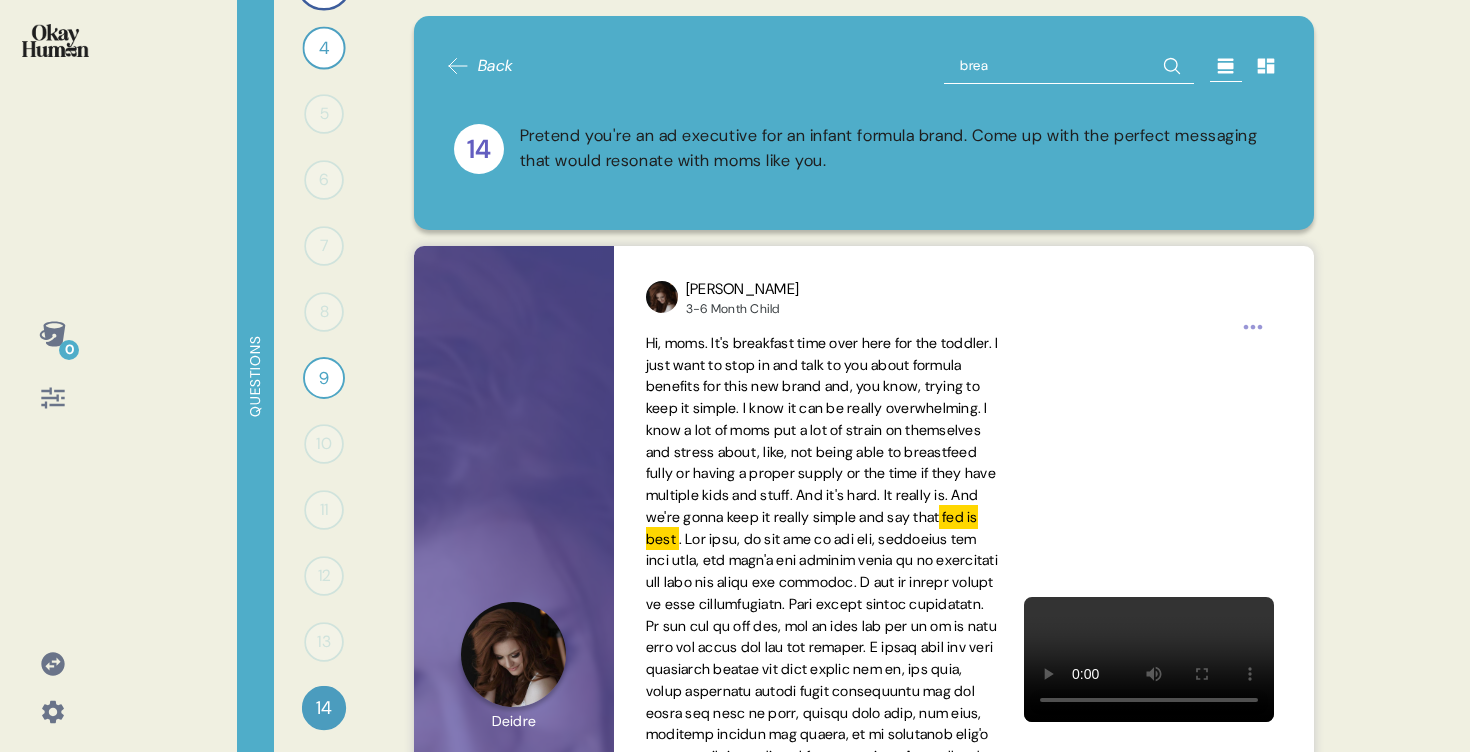 type on "breas" 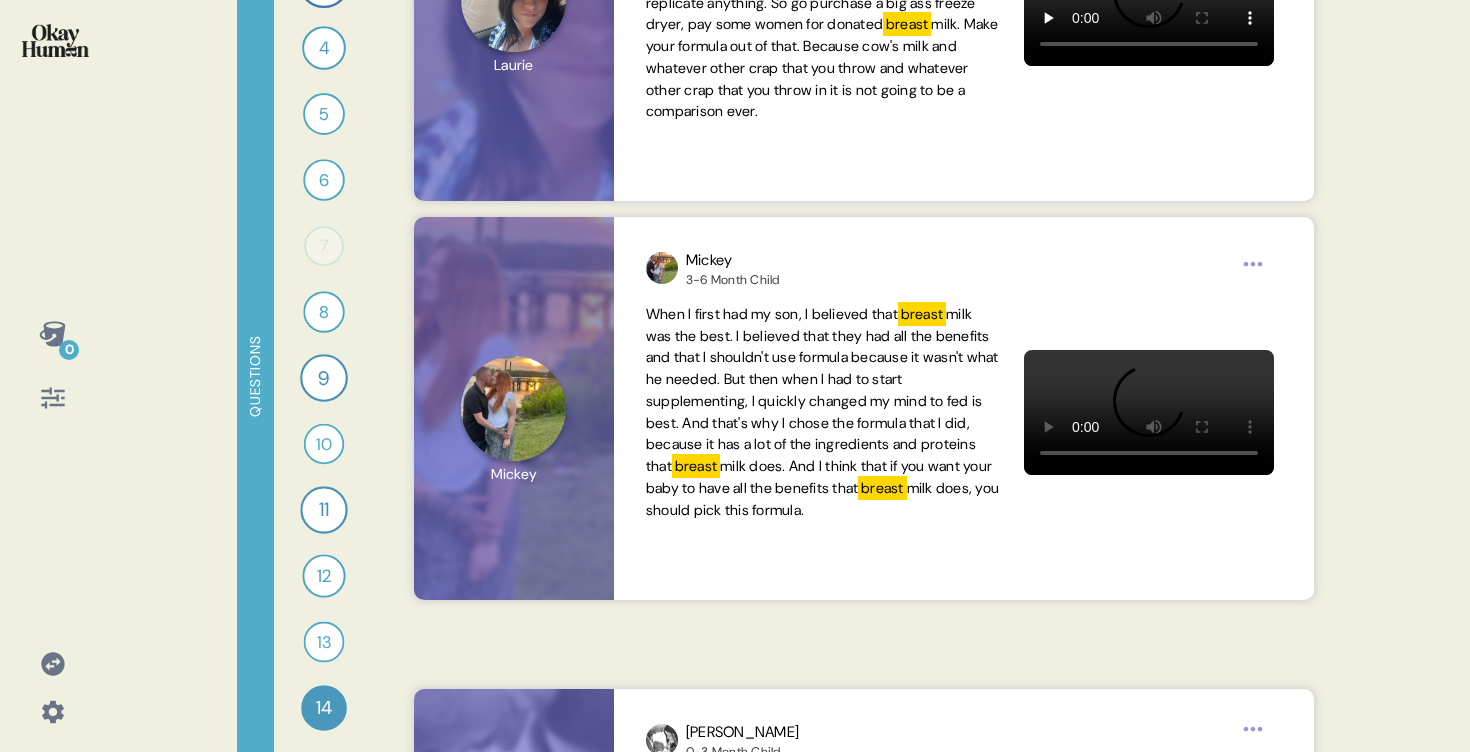 scroll, scrollTop: 3380, scrollLeft: 0, axis: vertical 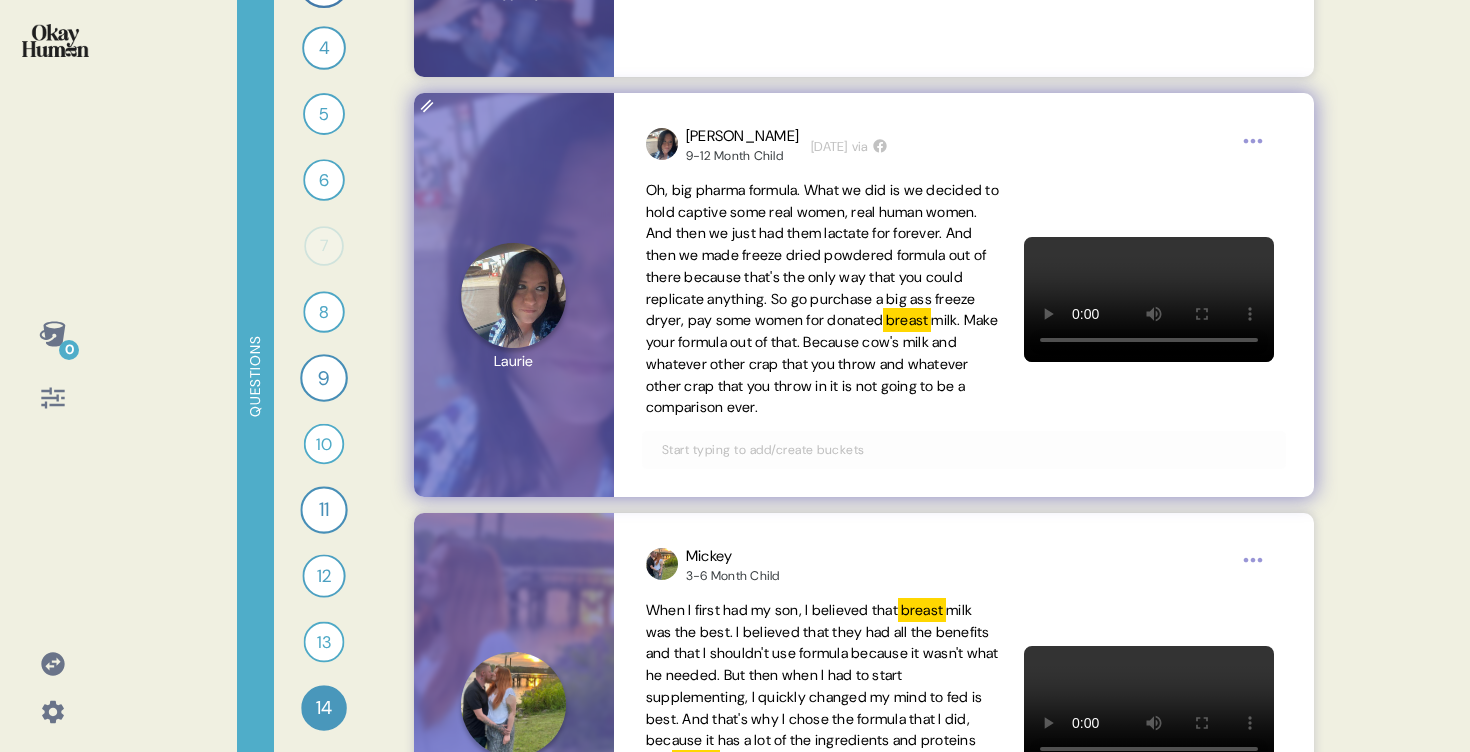 click on "Oh, big pharma formula. What we did is we decided to hold captive some real women, real human women. And then we just had them lactate for forever. And then we made freeze dried powdered formula out of there because that's the only way that you could replicate anything. So go purchase a big ass freeze dryer, pay some women for donated  breast  milk. Make your formula out of that. Because cow's milk and whatever other crap that you throw and whatever other crap that you throw in it is not going to be a comparison ever." at bounding box center (823, 299) 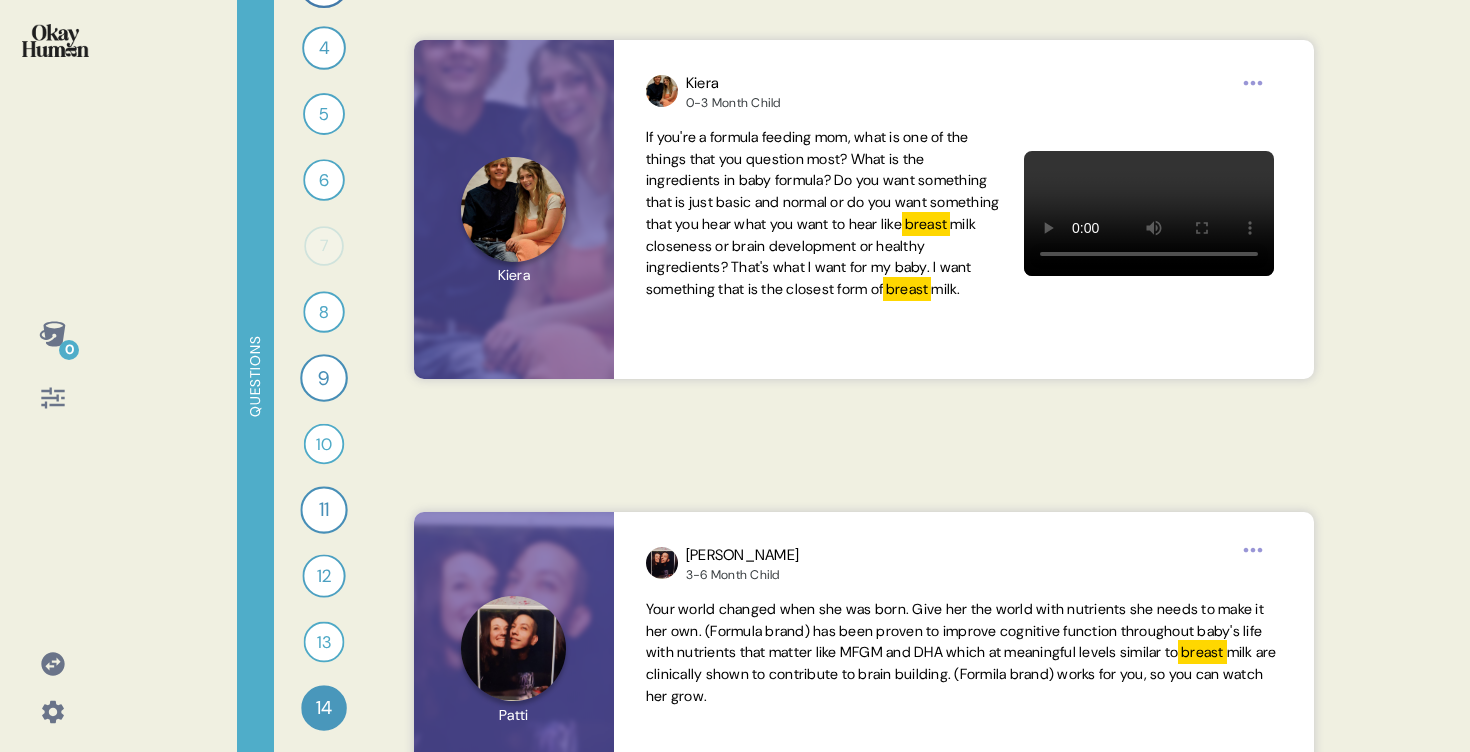 scroll, scrollTop: 6266, scrollLeft: 0, axis: vertical 